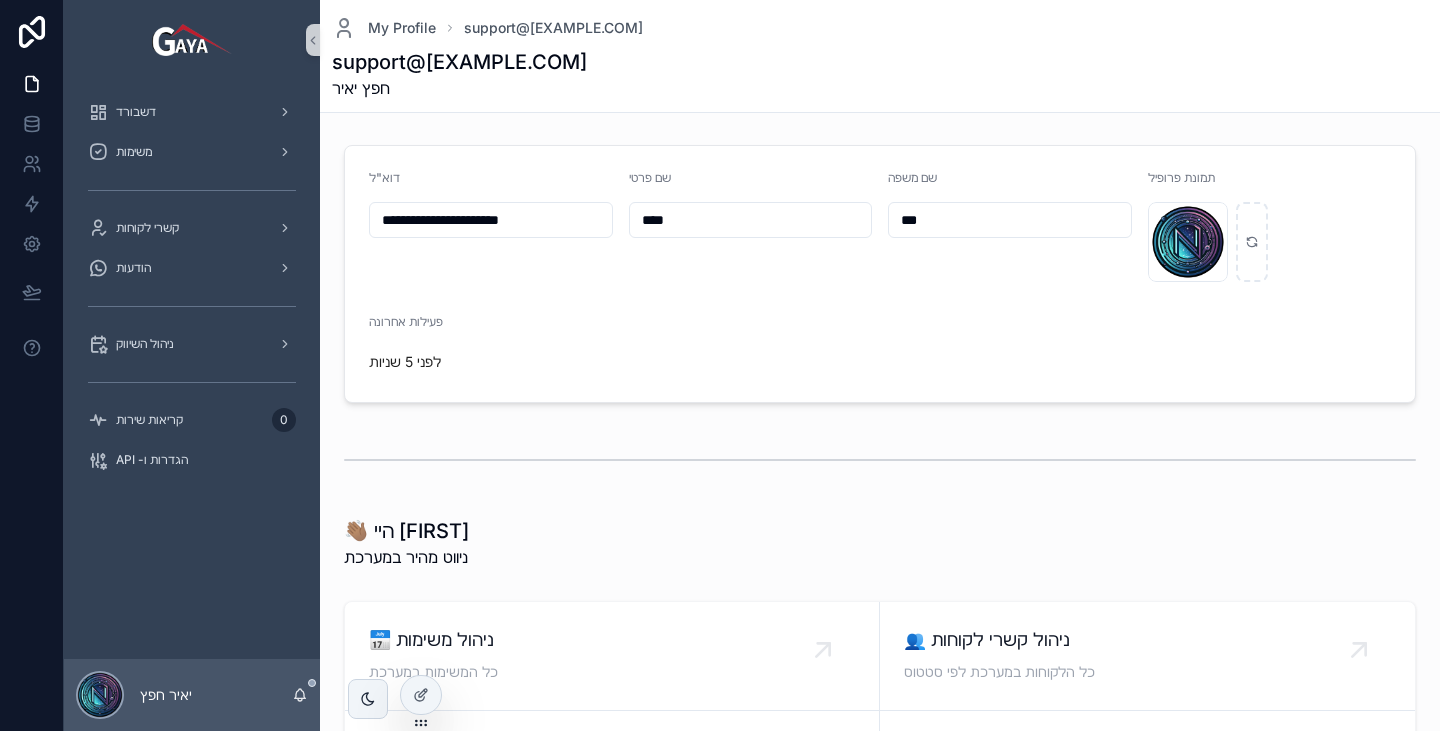 scroll, scrollTop: 0, scrollLeft: 0, axis: both 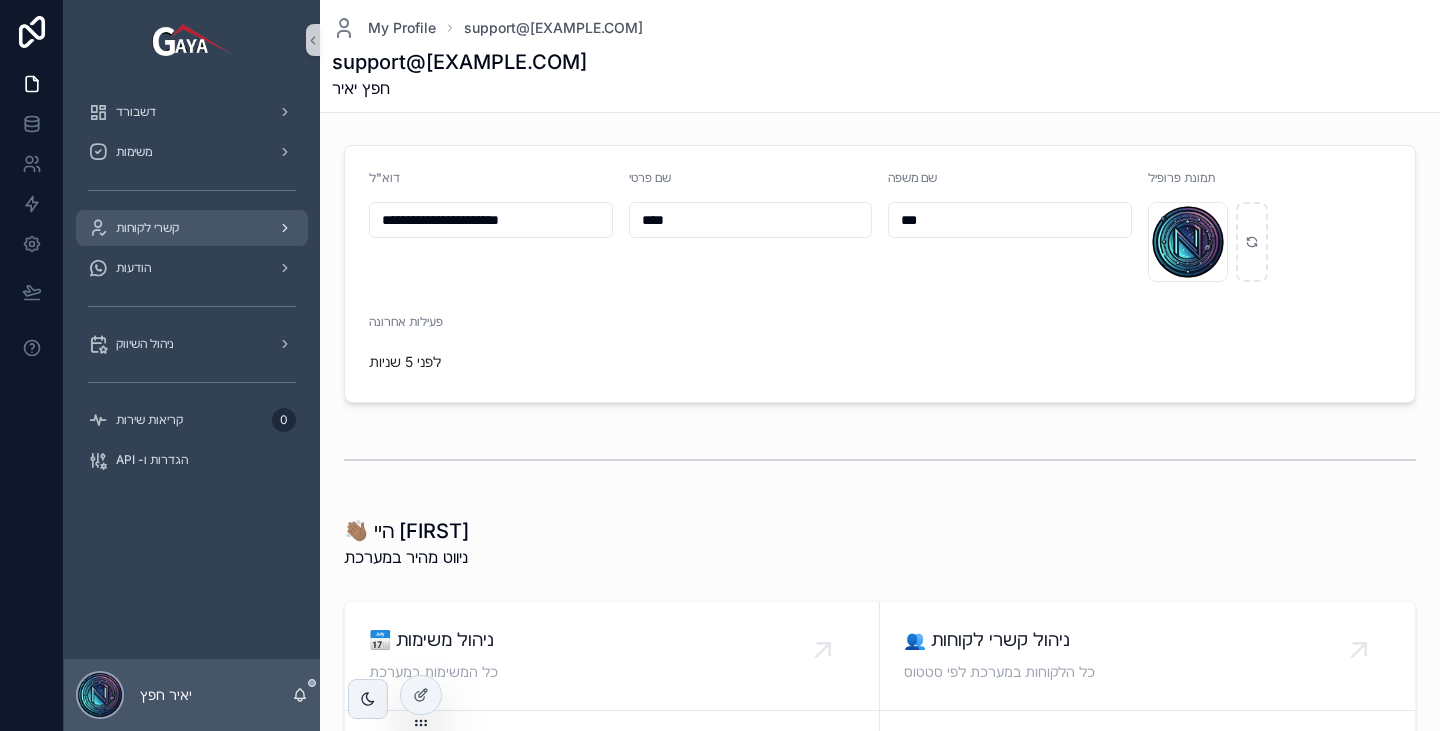 click on "קשרי לקוחות" at bounding box center [192, 228] 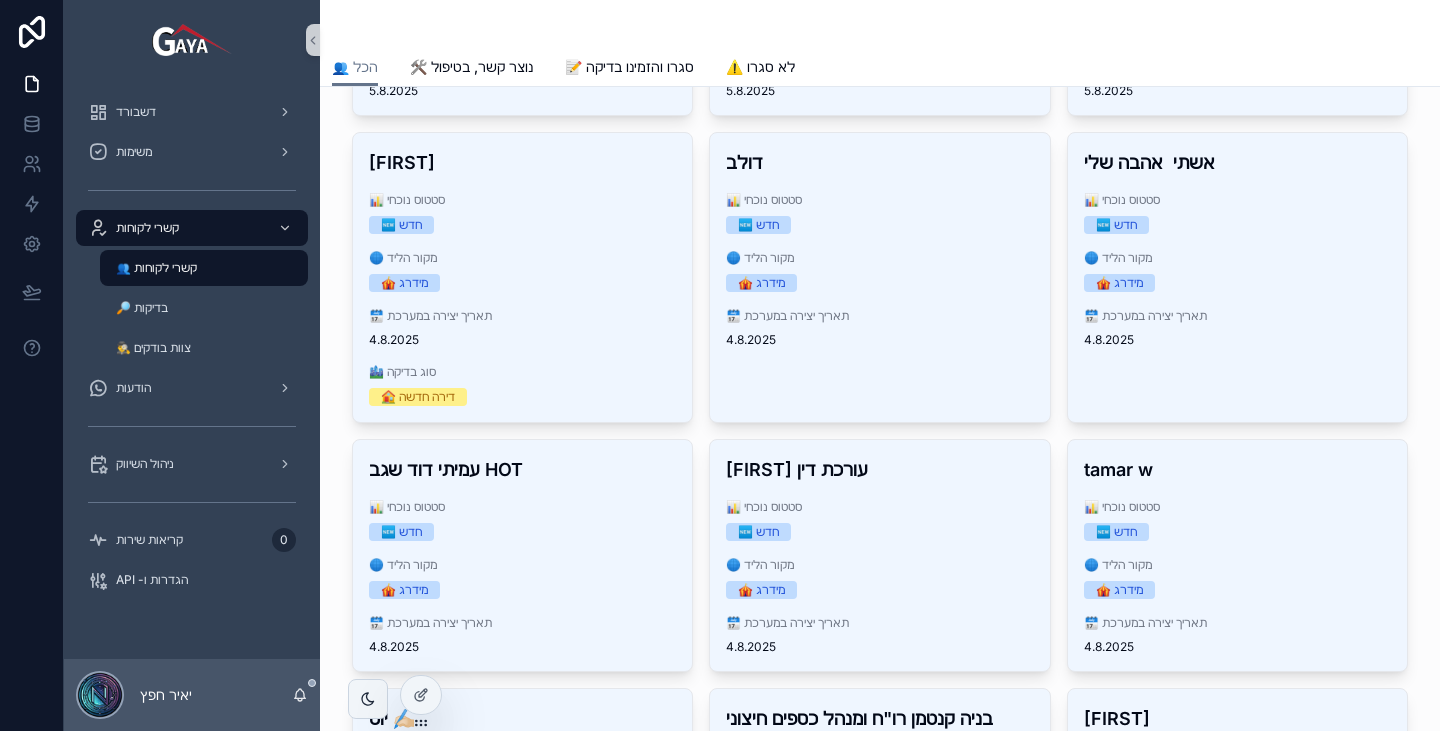scroll, scrollTop: 1000, scrollLeft: 0, axis: vertical 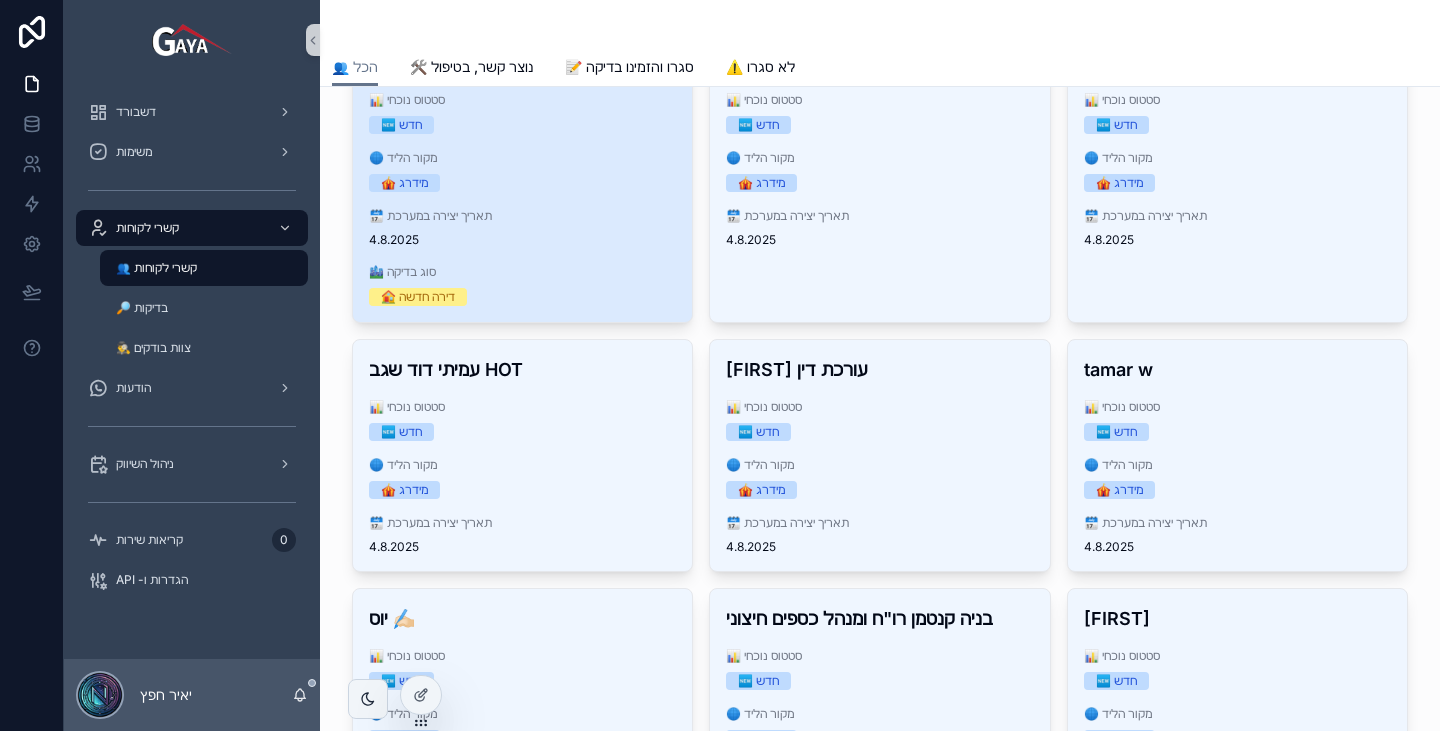 click on "4.8.2025" at bounding box center [522, 240] 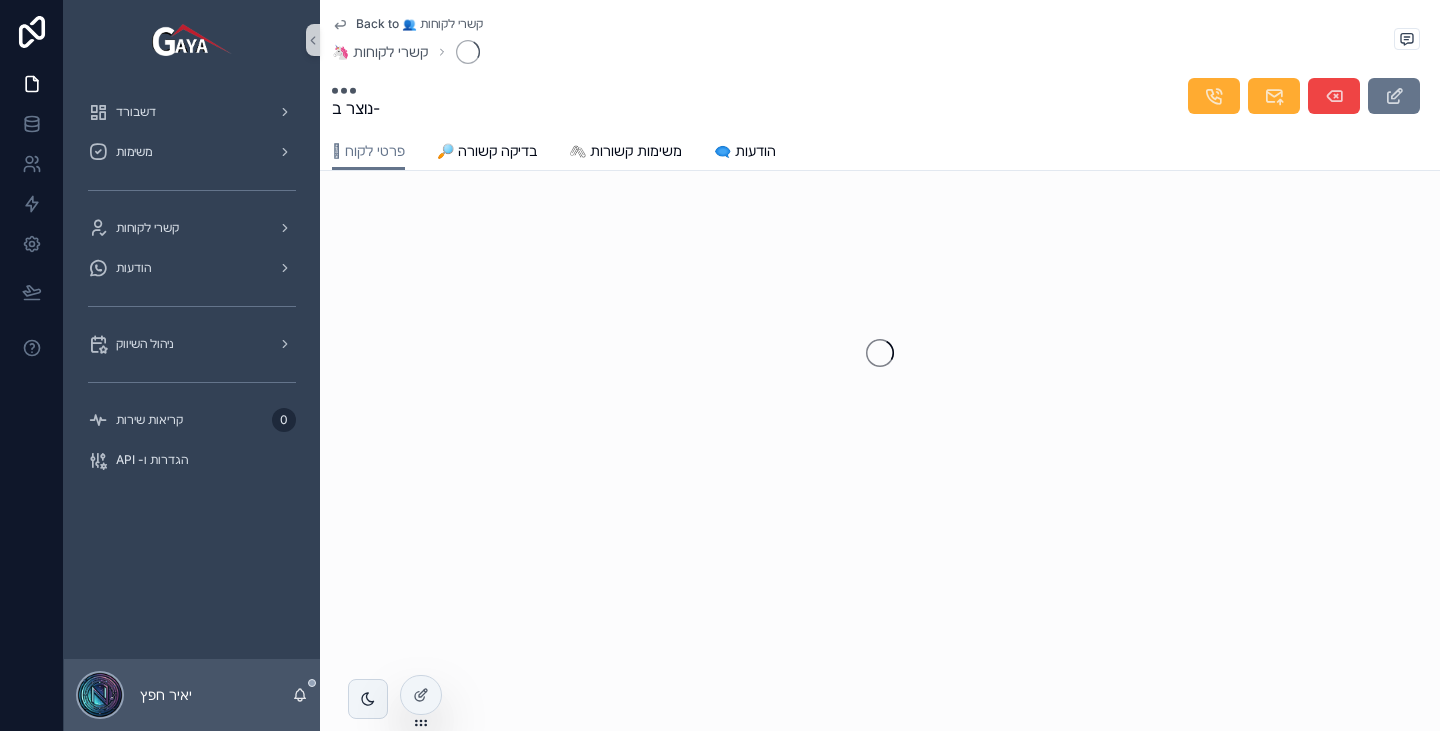 scroll, scrollTop: 0, scrollLeft: 0, axis: both 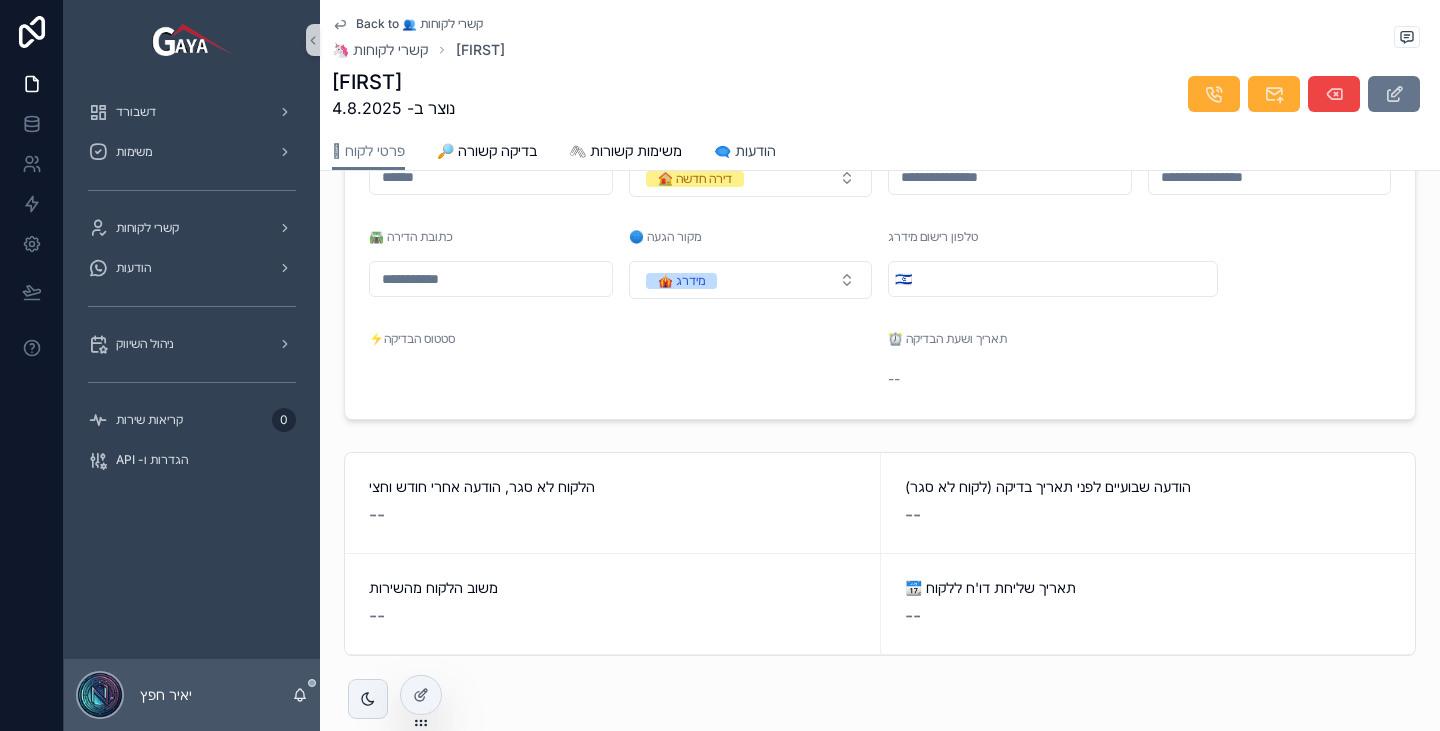 click on "🗨️ הודעות" at bounding box center [745, 151] 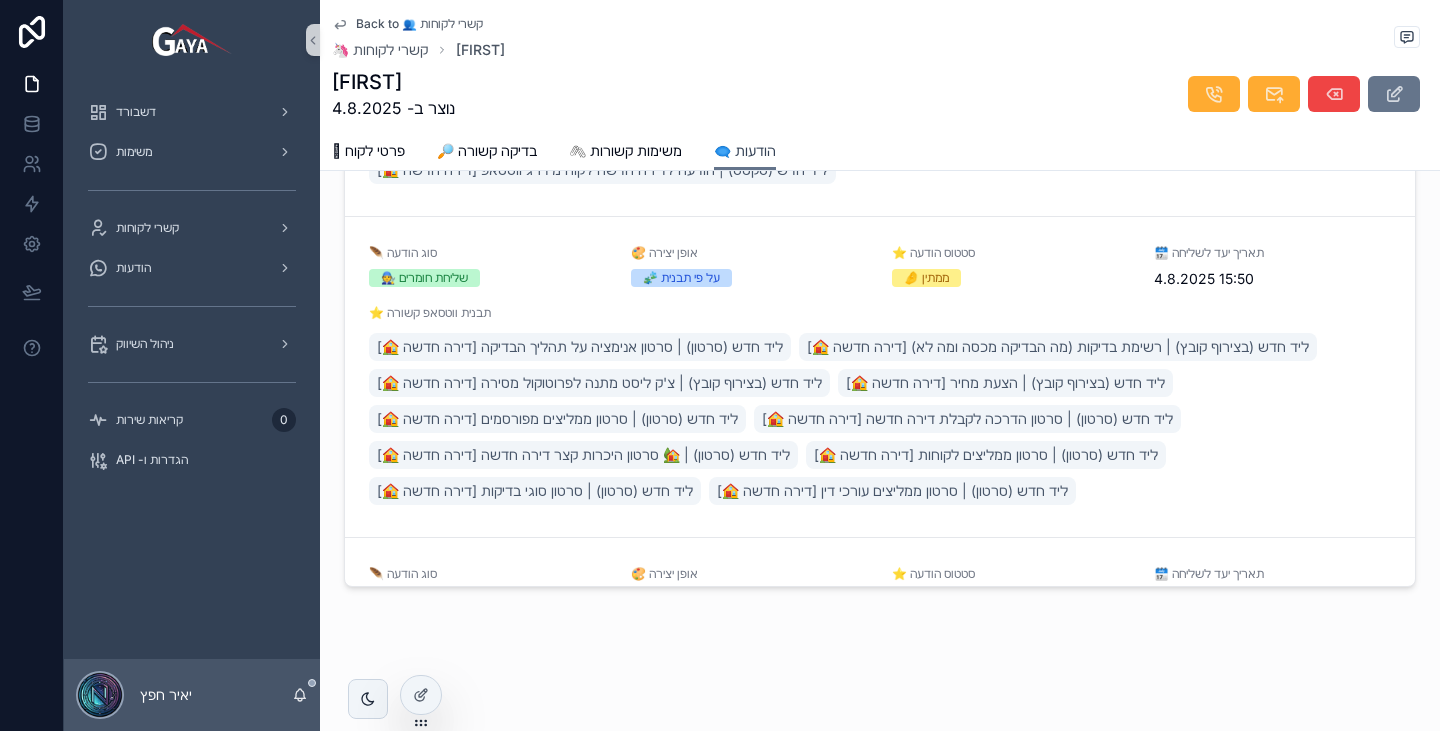 scroll, scrollTop: 218, scrollLeft: 0, axis: vertical 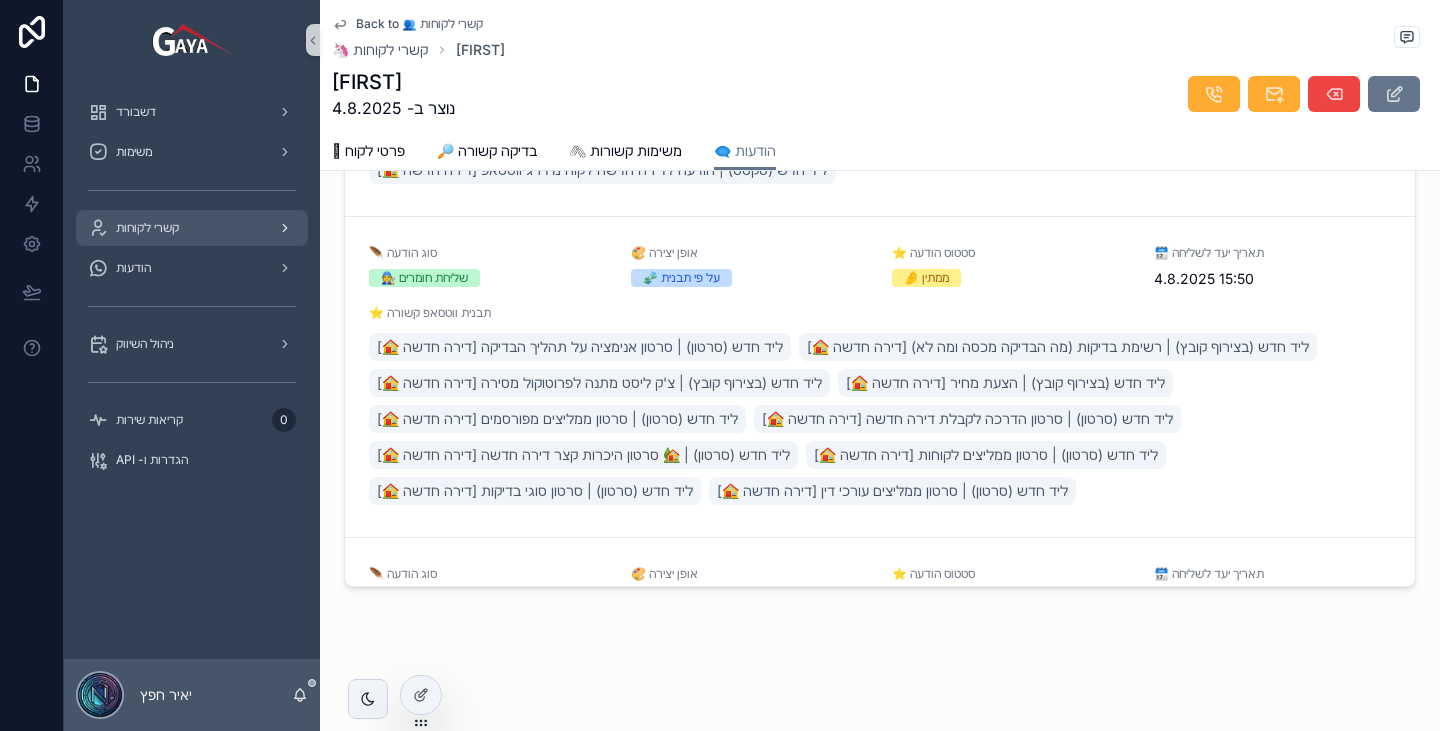 click on "קשרי לקוחות" at bounding box center [192, 228] 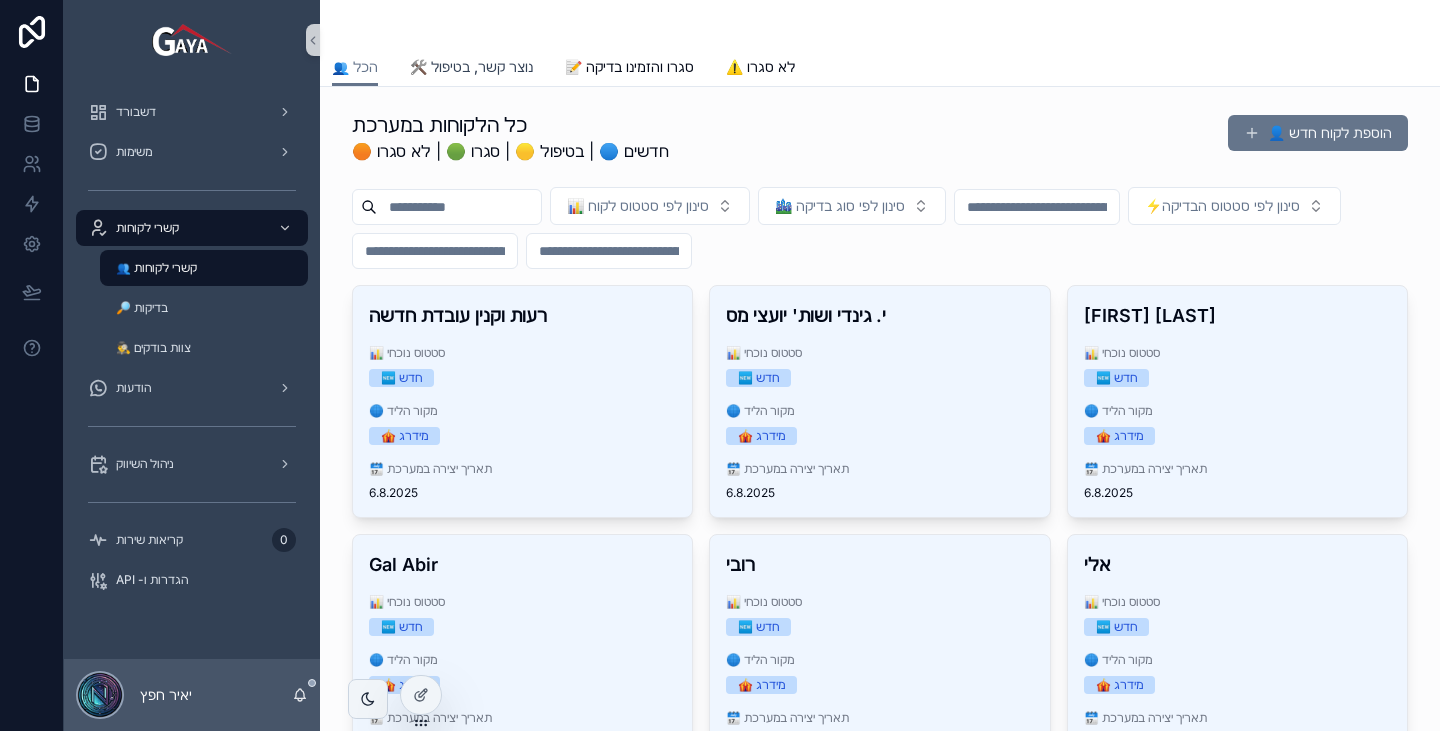 click on "🛠️ נוצר קשר, בטיפול" at bounding box center [471, 67] 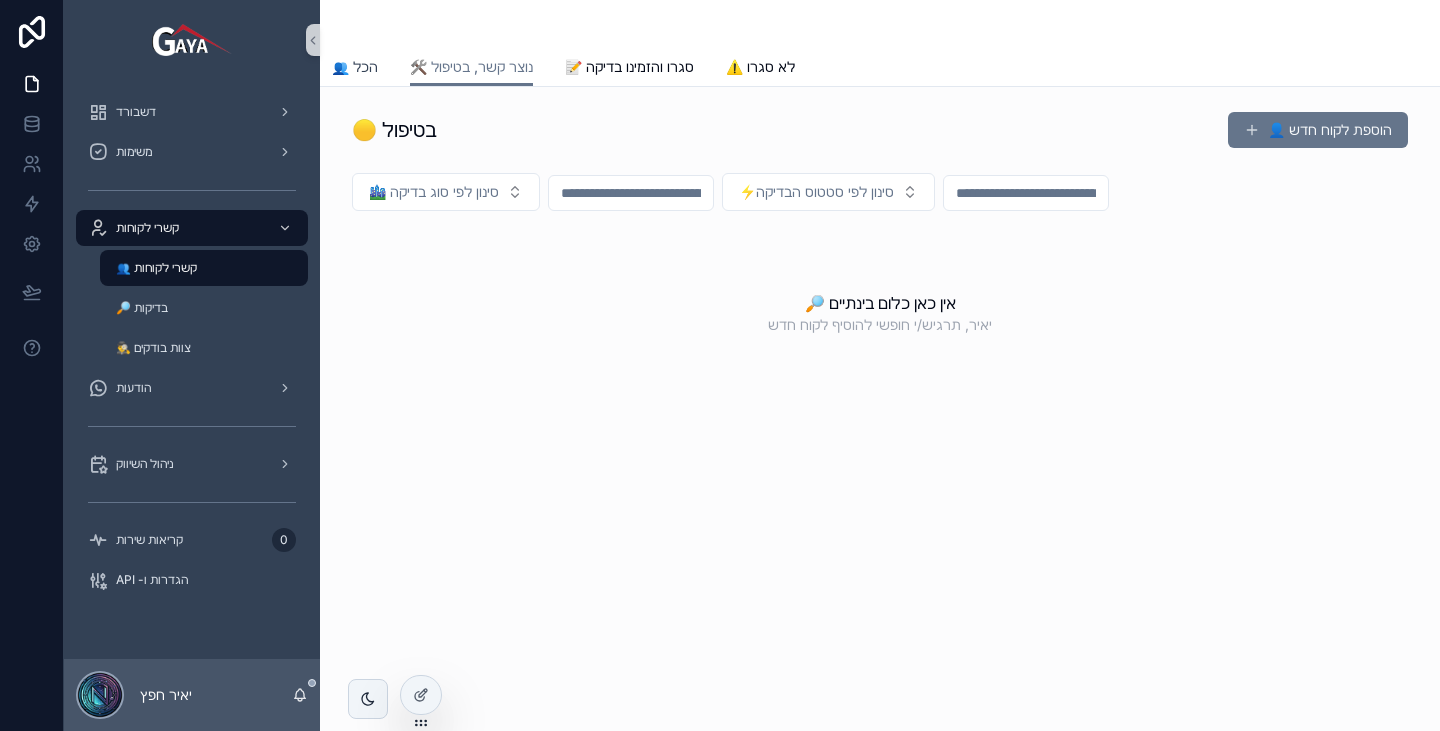 click on "👥 הכל" at bounding box center (355, 67) 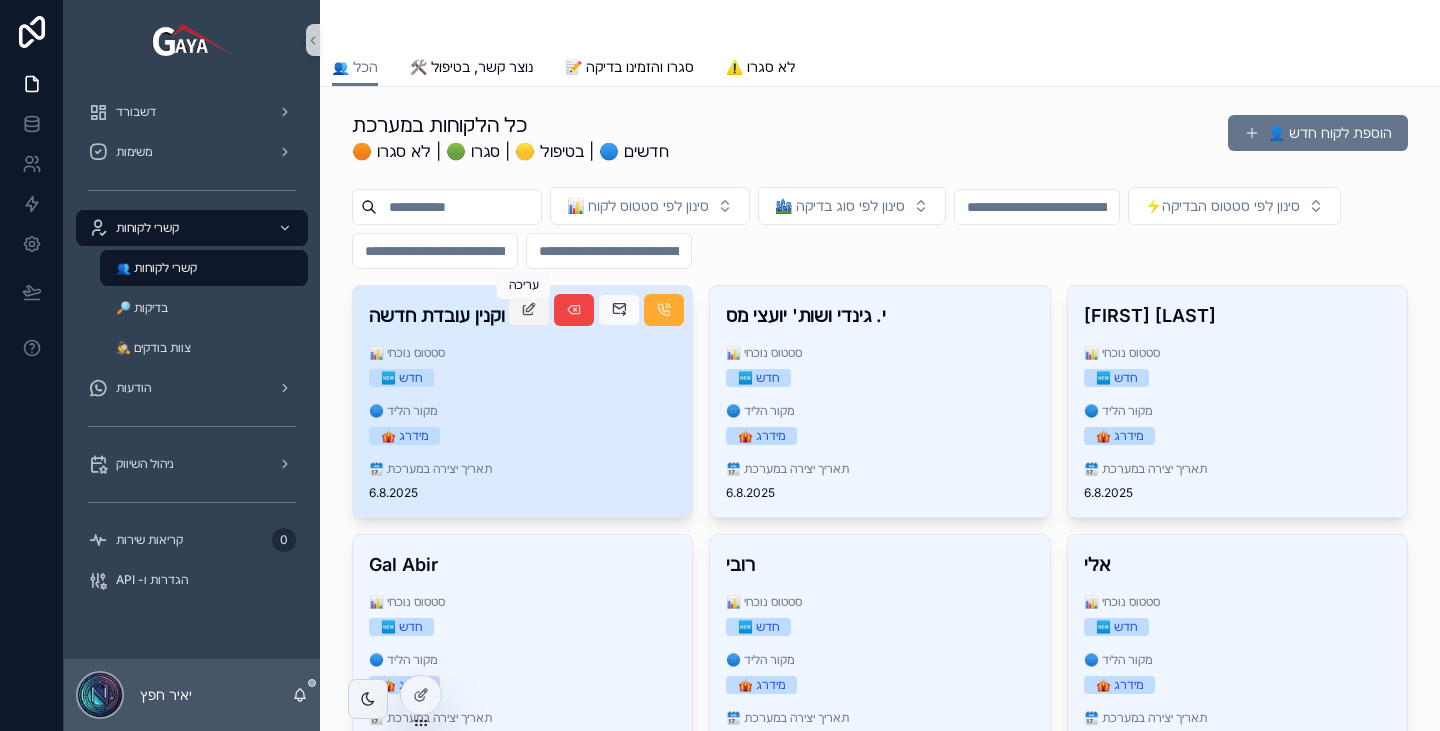 click at bounding box center [529, 310] 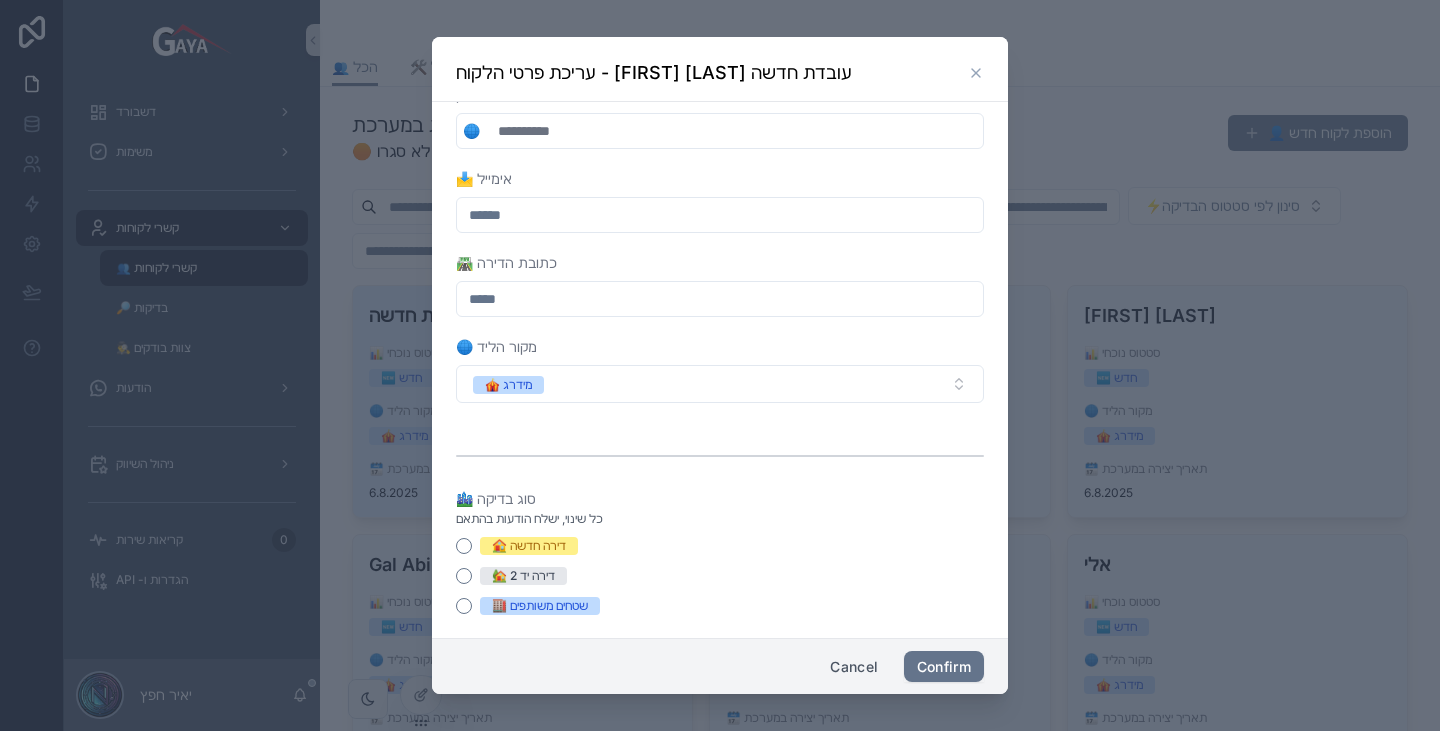 scroll, scrollTop: 200, scrollLeft: 0, axis: vertical 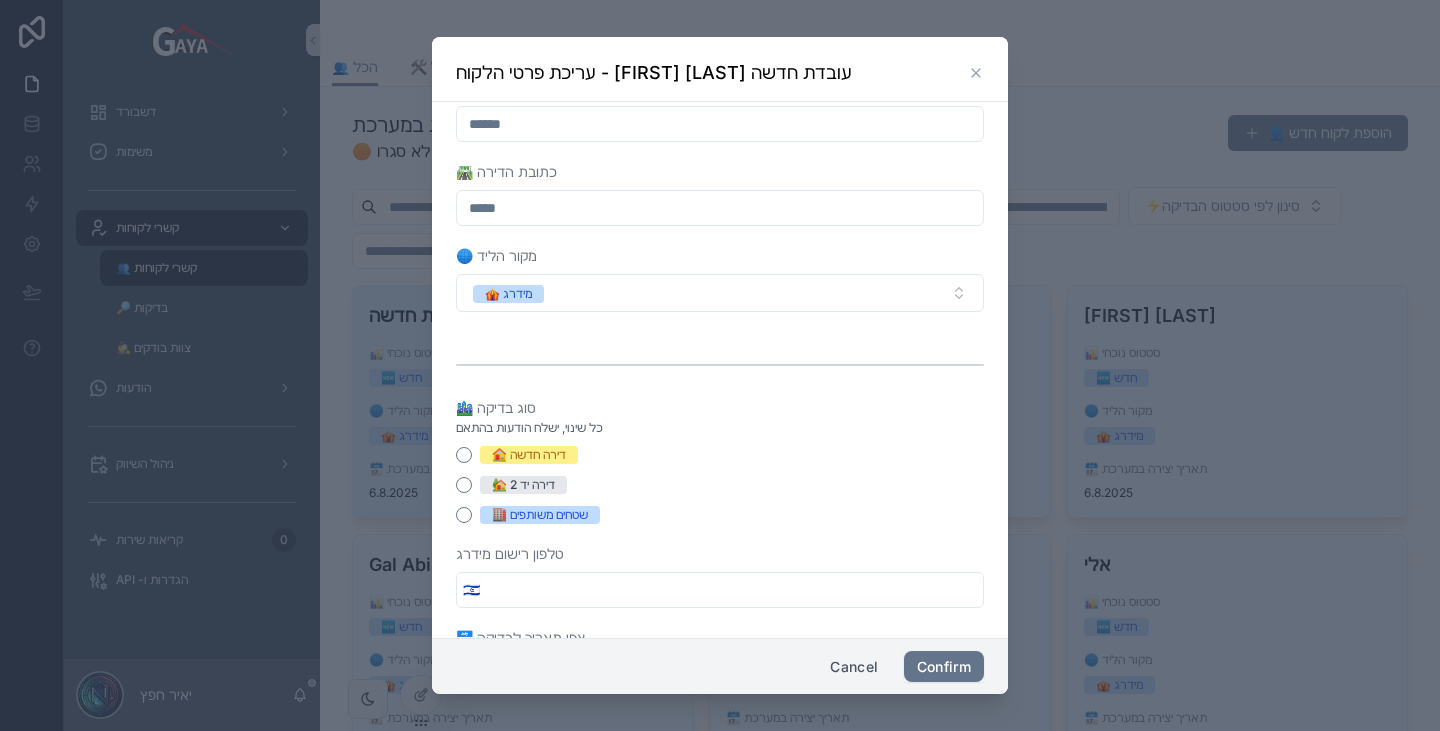 click 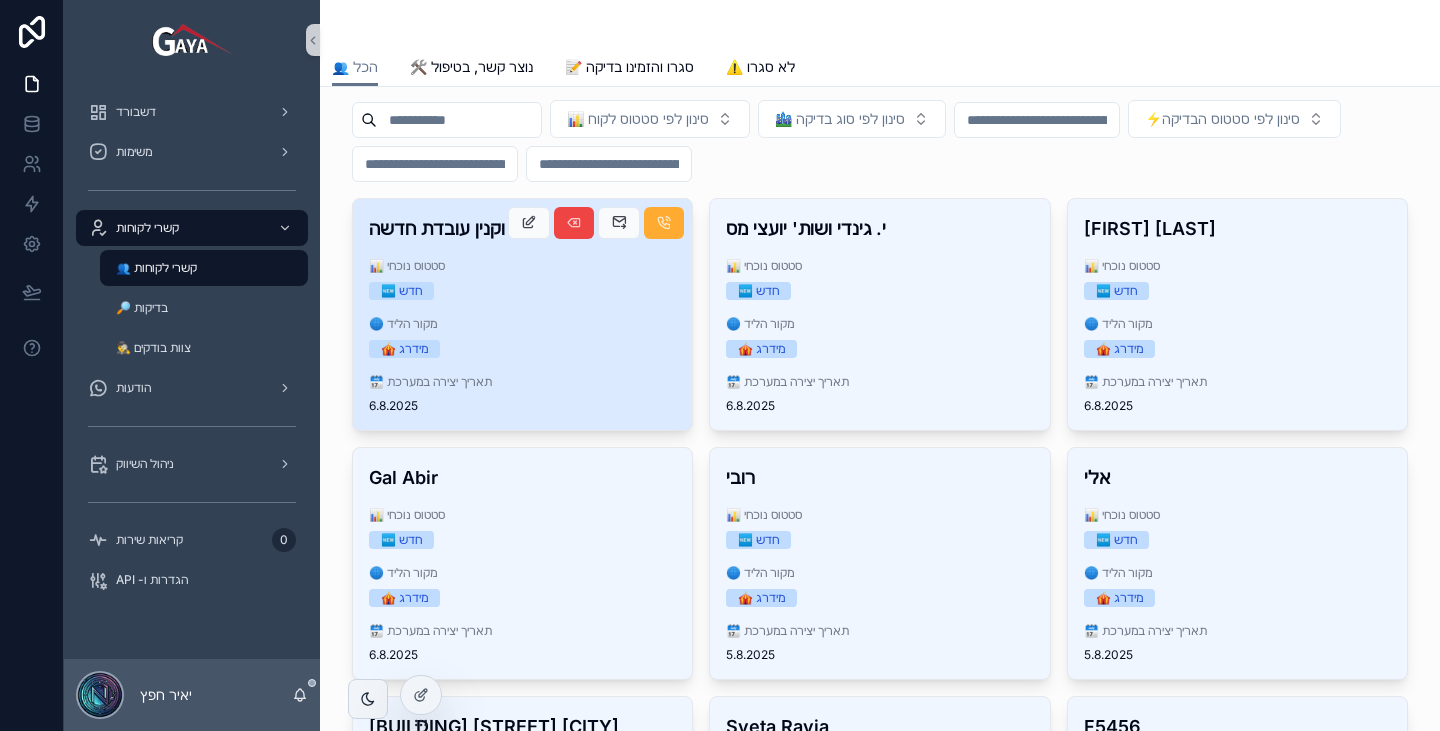 scroll, scrollTop: 0, scrollLeft: 0, axis: both 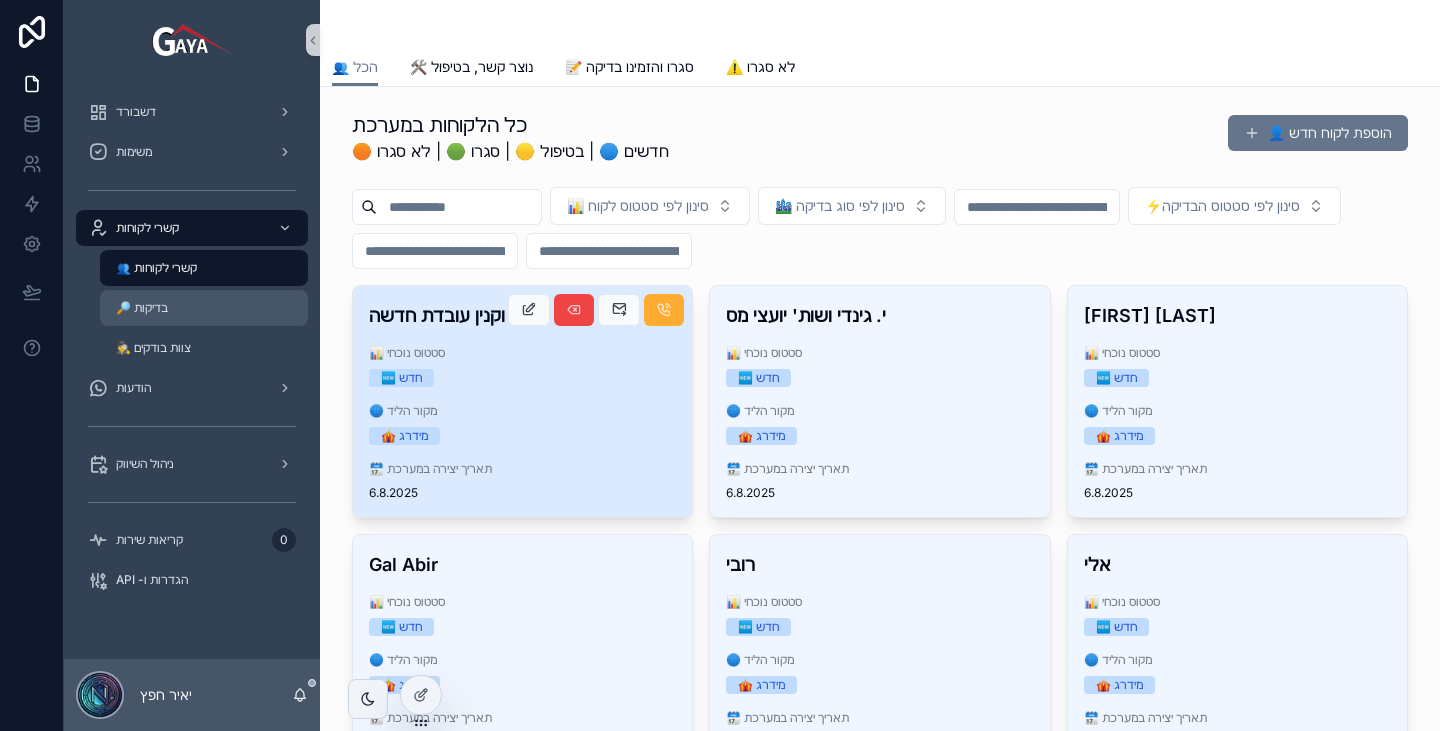 click on "🔎 בדיקות" at bounding box center (204, 308) 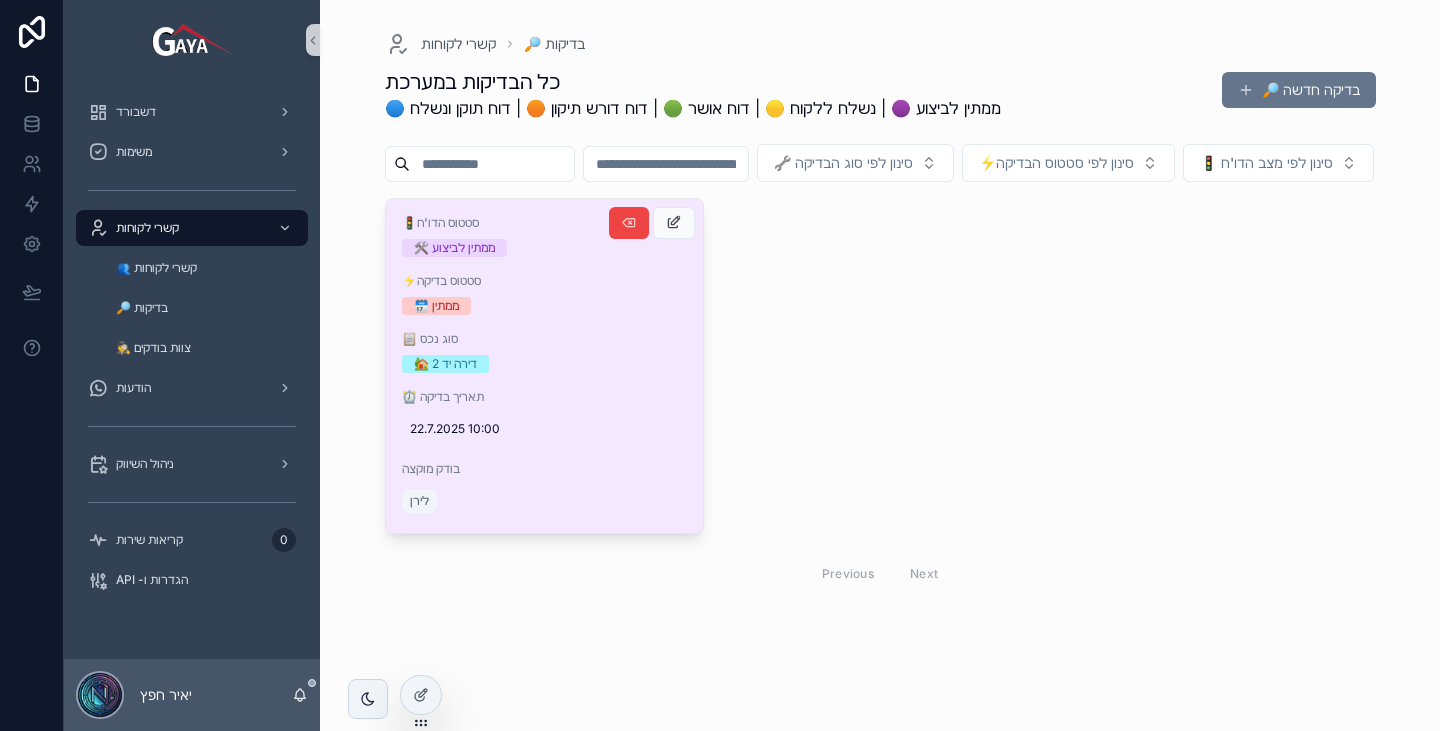 click on "⏰ תאריך בדיקה" at bounding box center (545, 397) 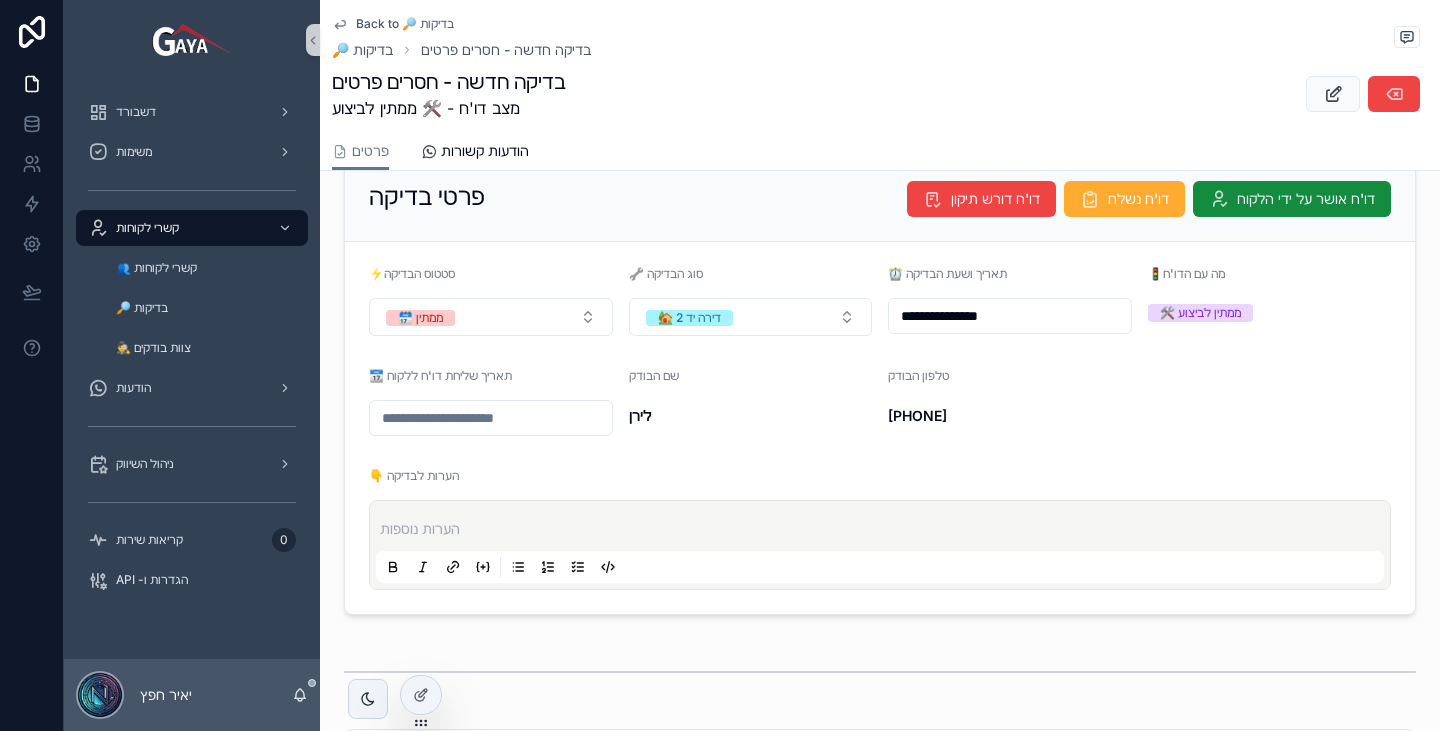 scroll, scrollTop: 0, scrollLeft: 0, axis: both 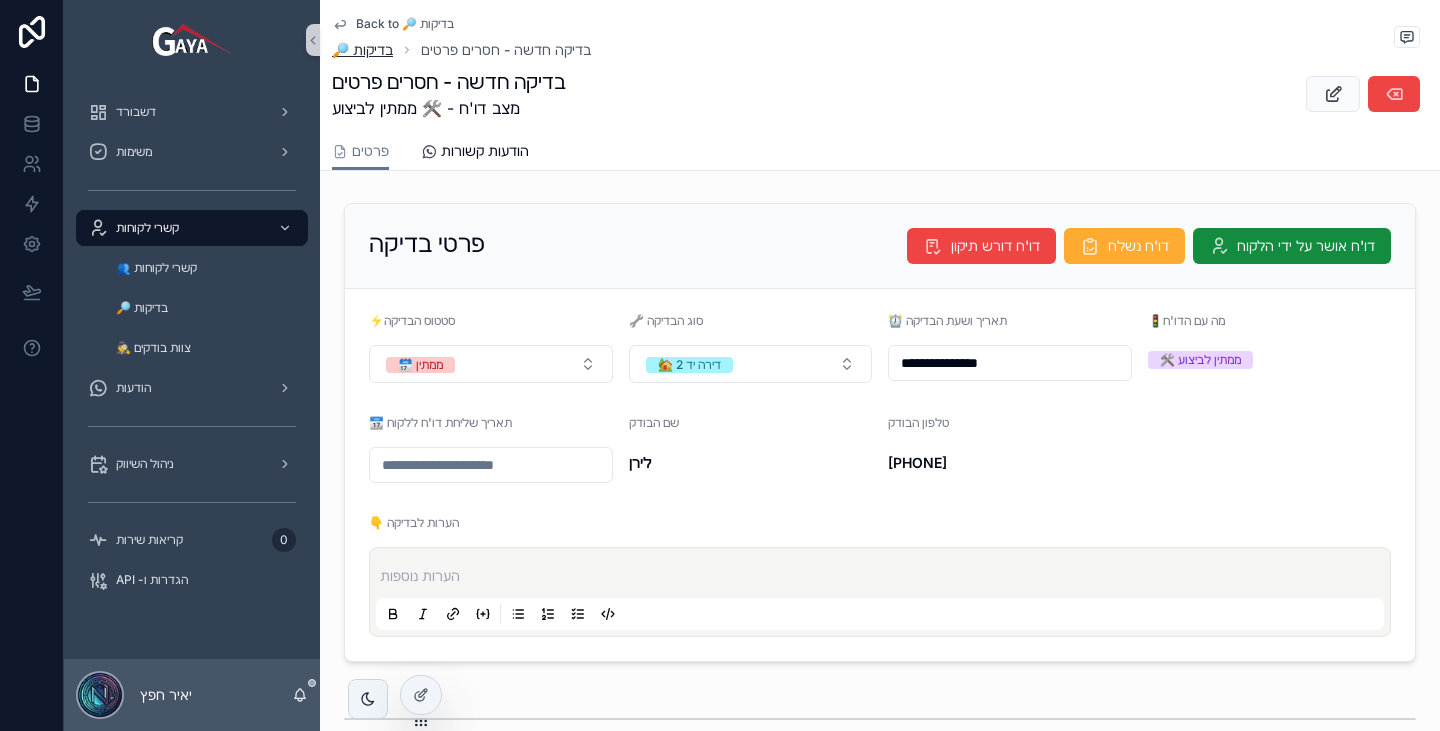 click on "🔎 בדיקות" at bounding box center (362, 50) 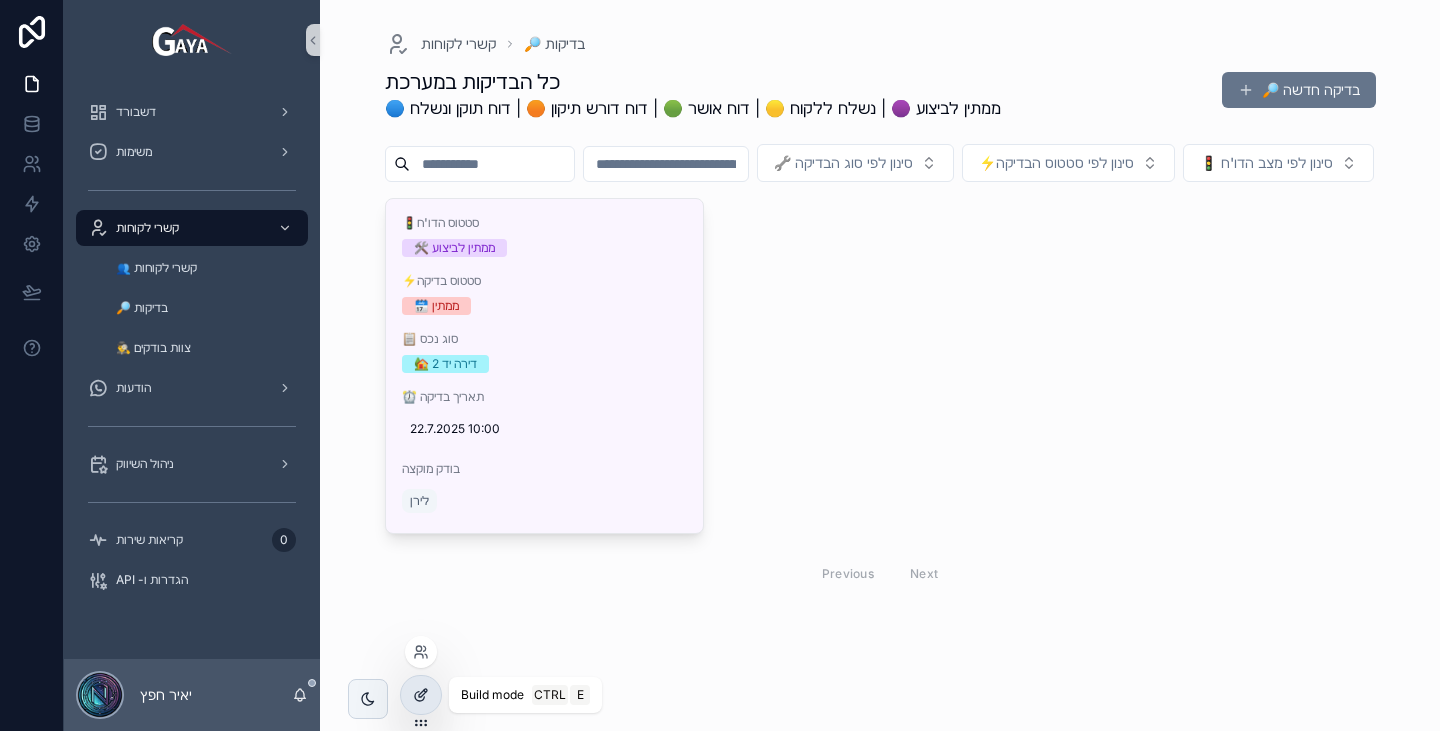 click 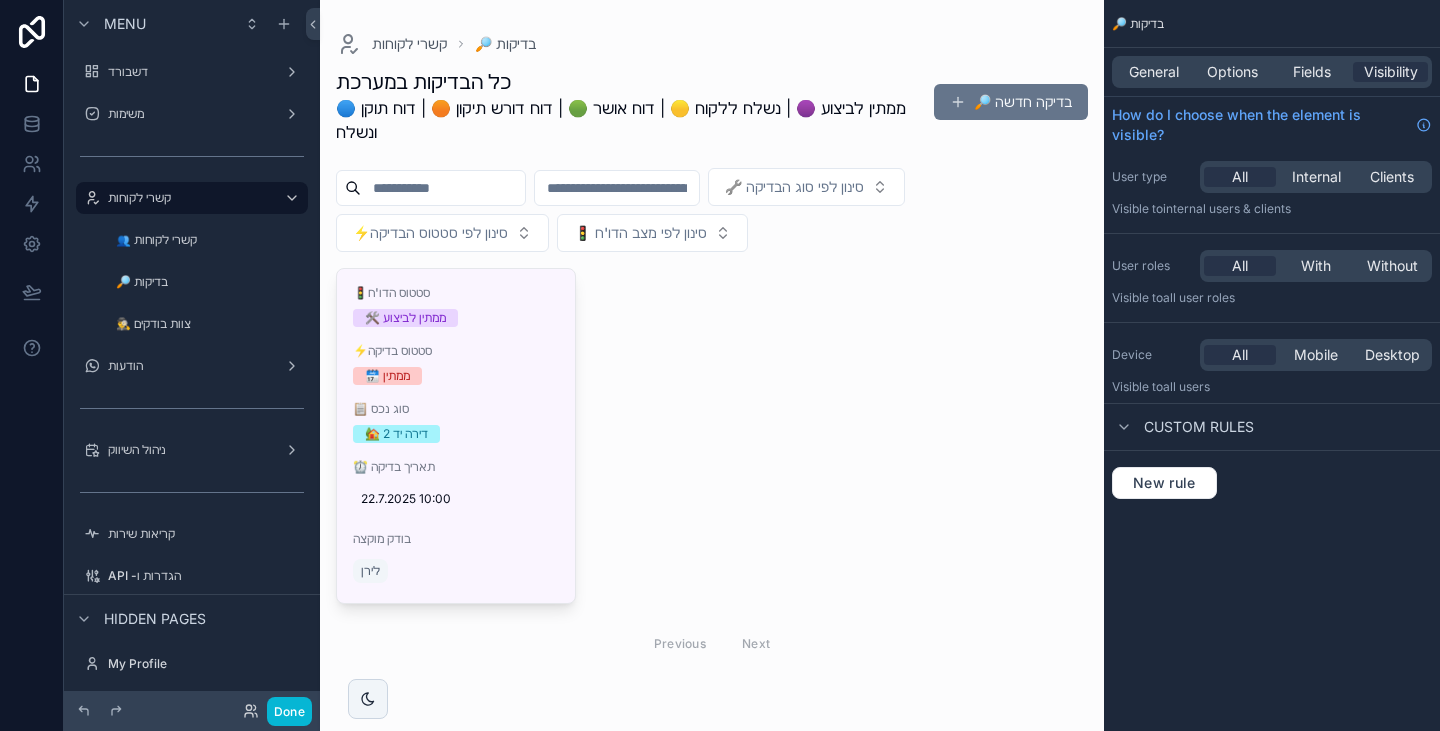 click at bounding box center (712, 365) 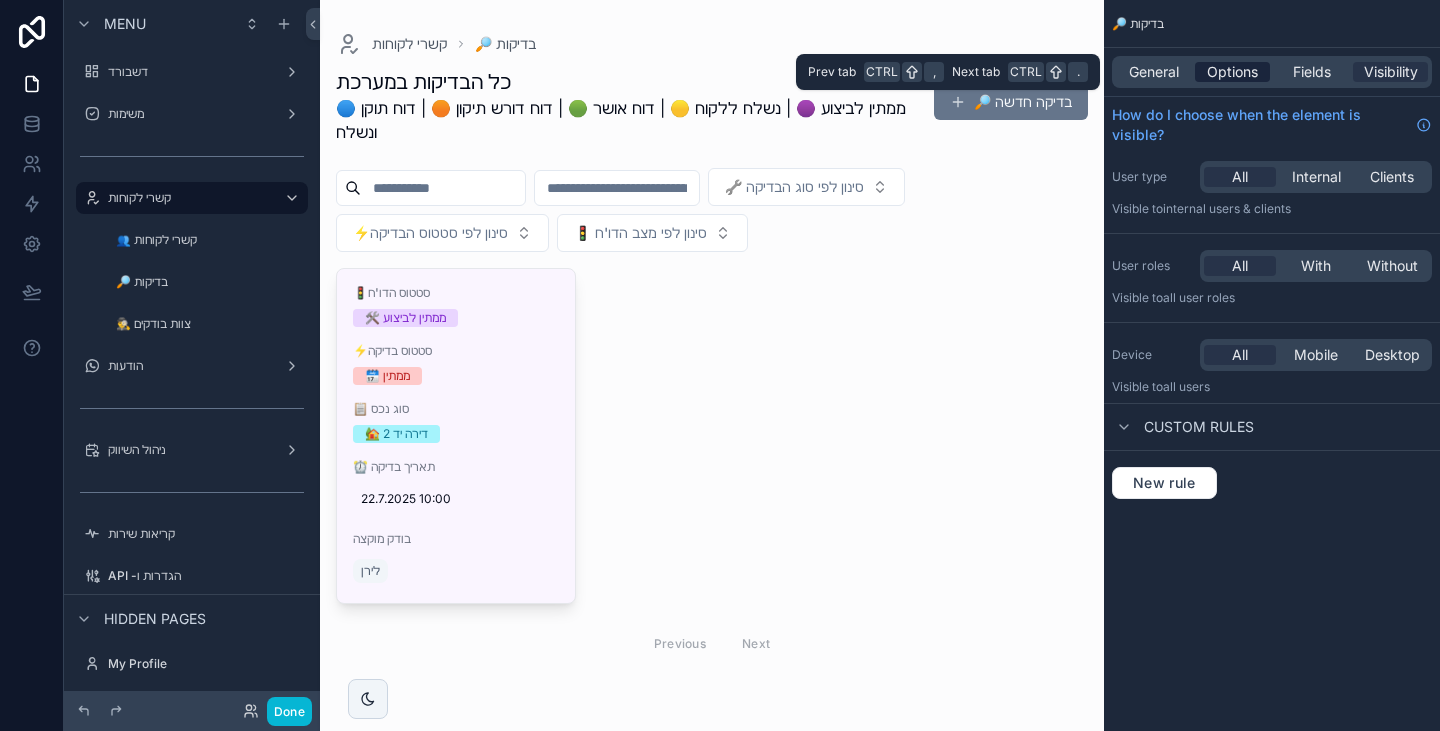 click on "Options" at bounding box center [1232, 72] 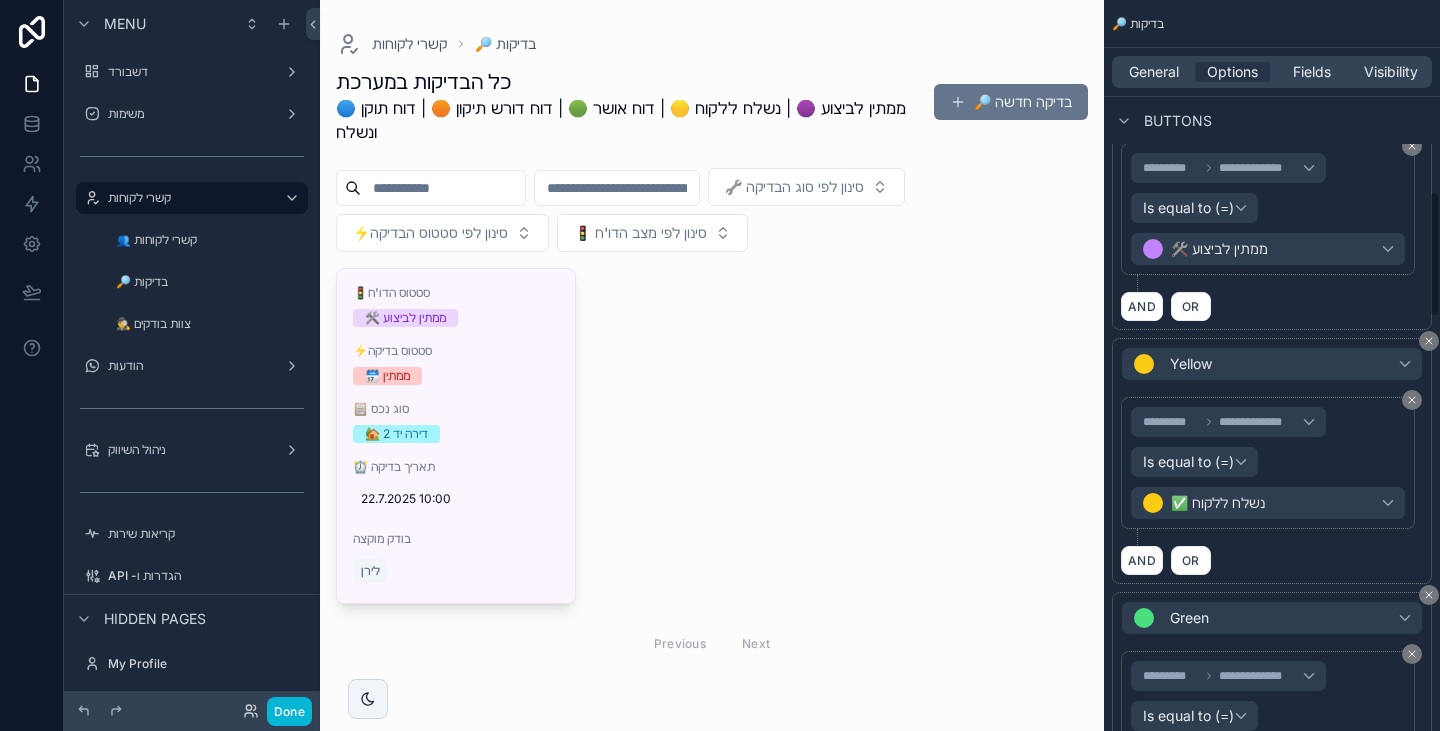 scroll, scrollTop: 1200, scrollLeft: 0, axis: vertical 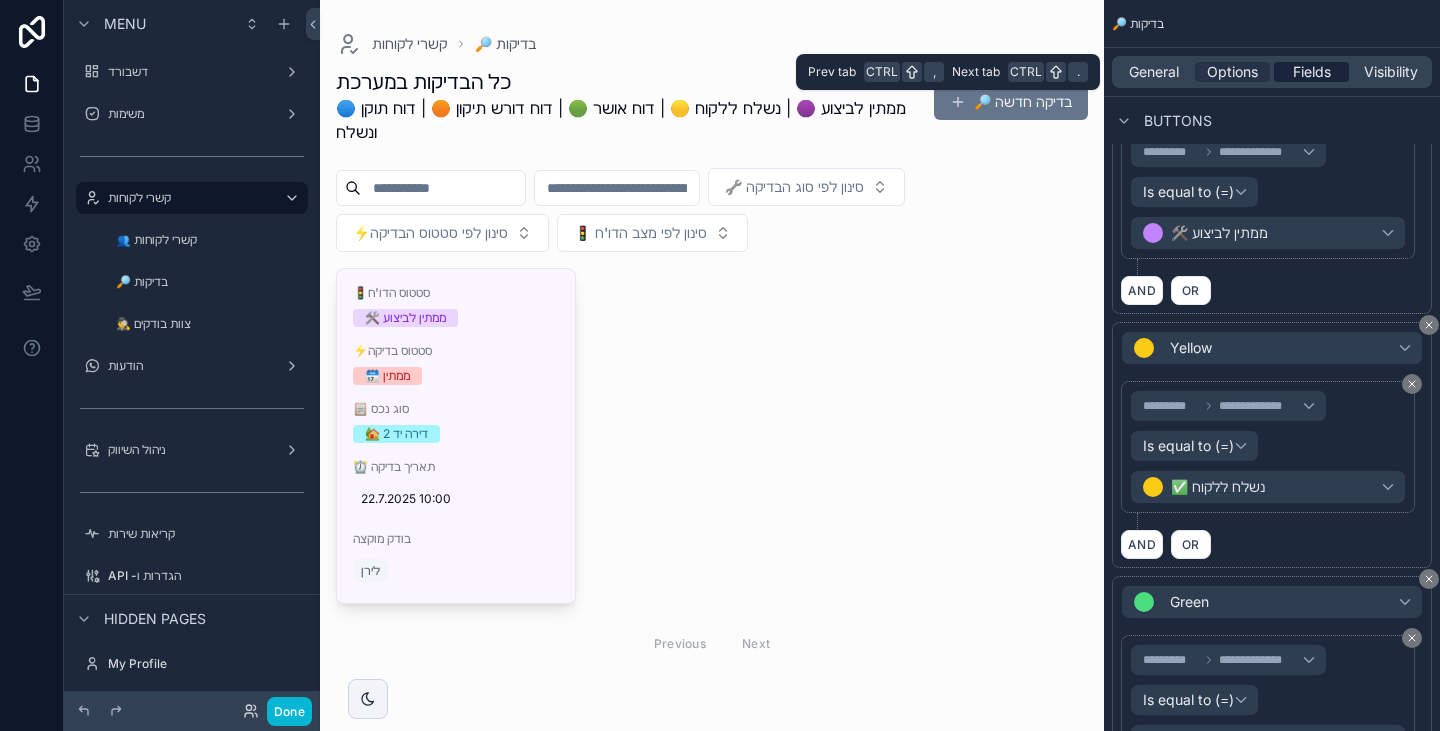 click on "Fields" at bounding box center [1312, 72] 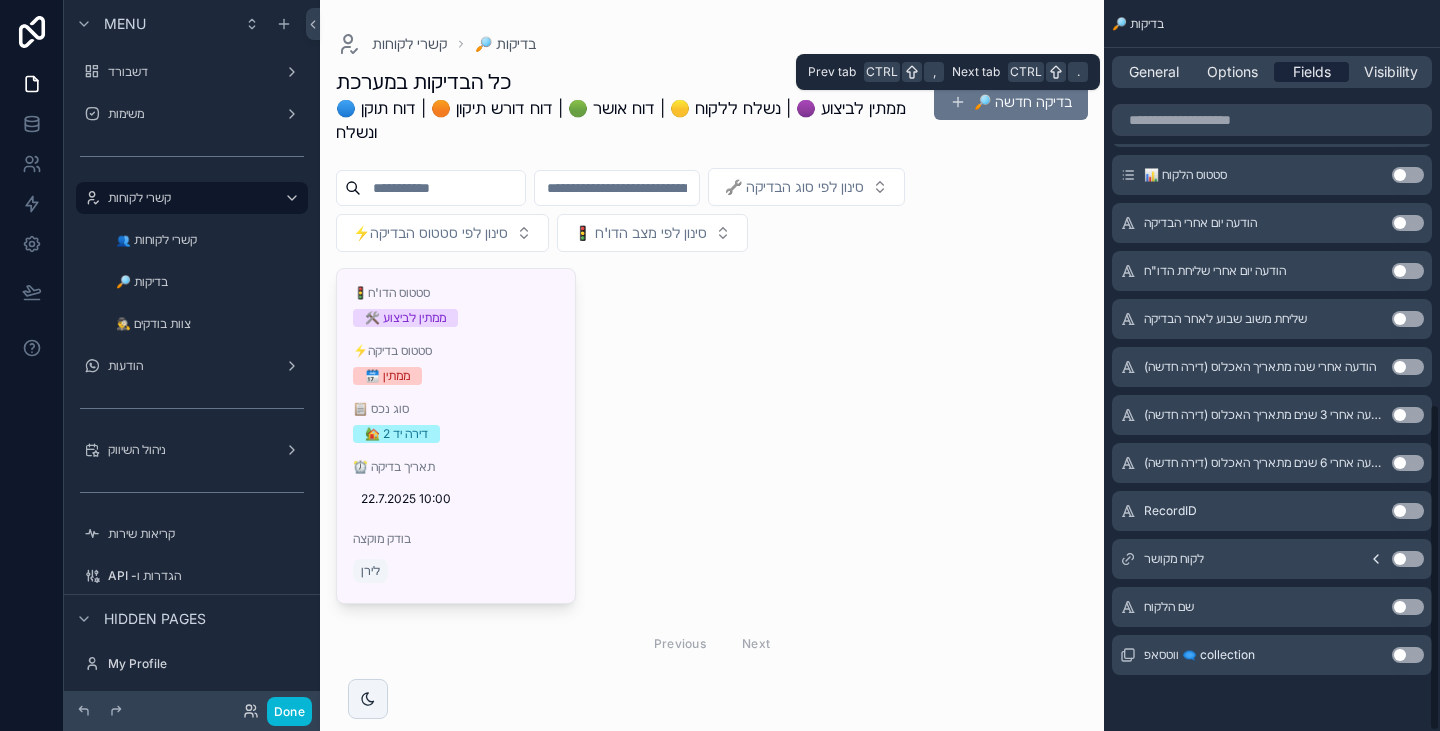 scroll, scrollTop: 903, scrollLeft: 0, axis: vertical 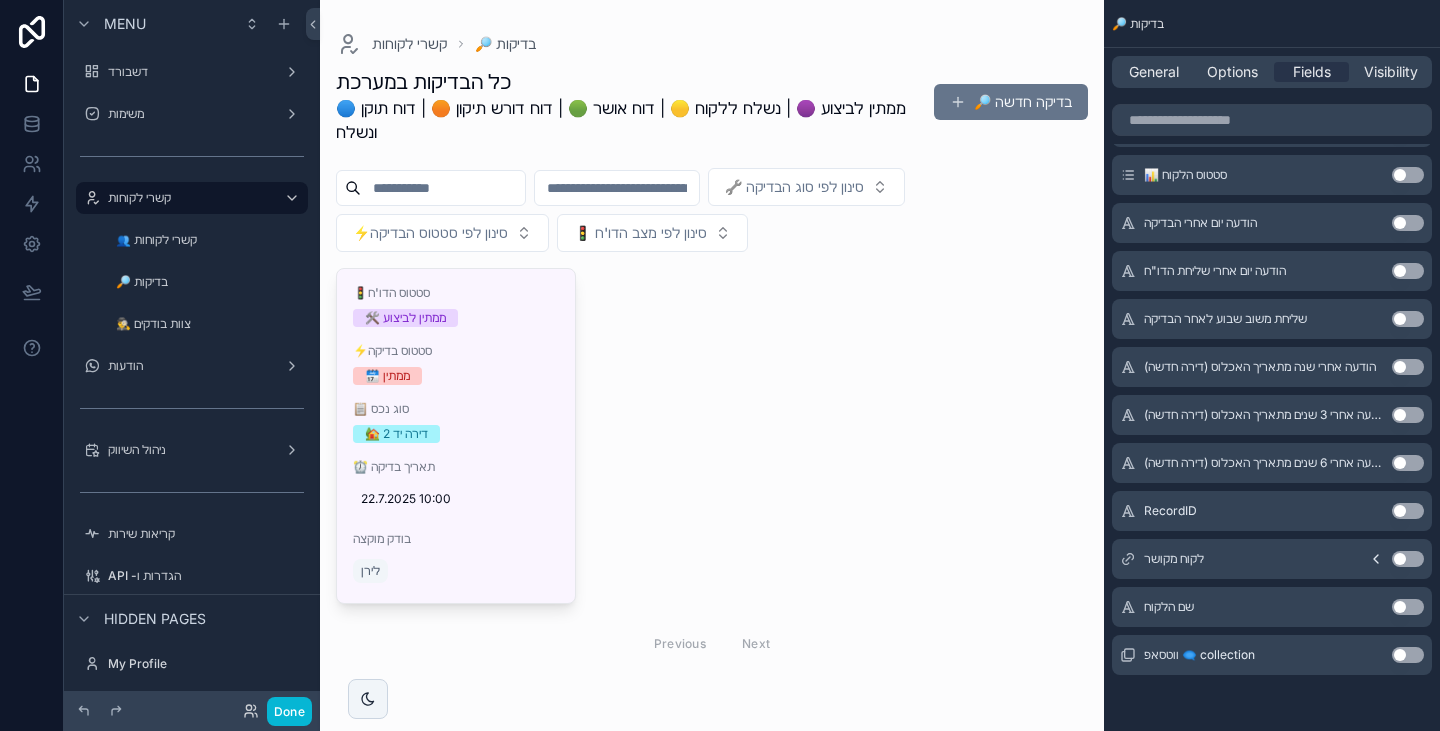 click on "Use setting" at bounding box center [1408, 559] 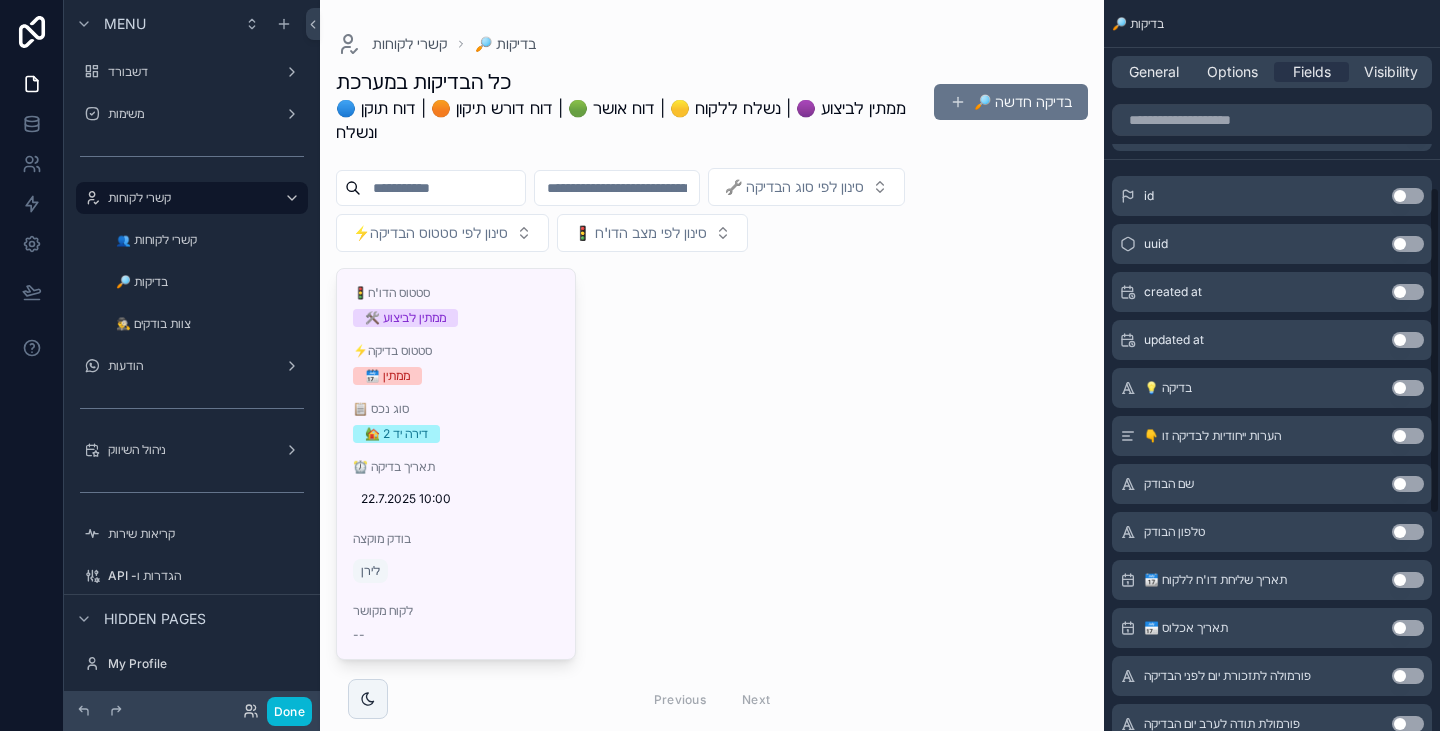 scroll, scrollTop: 203, scrollLeft: 0, axis: vertical 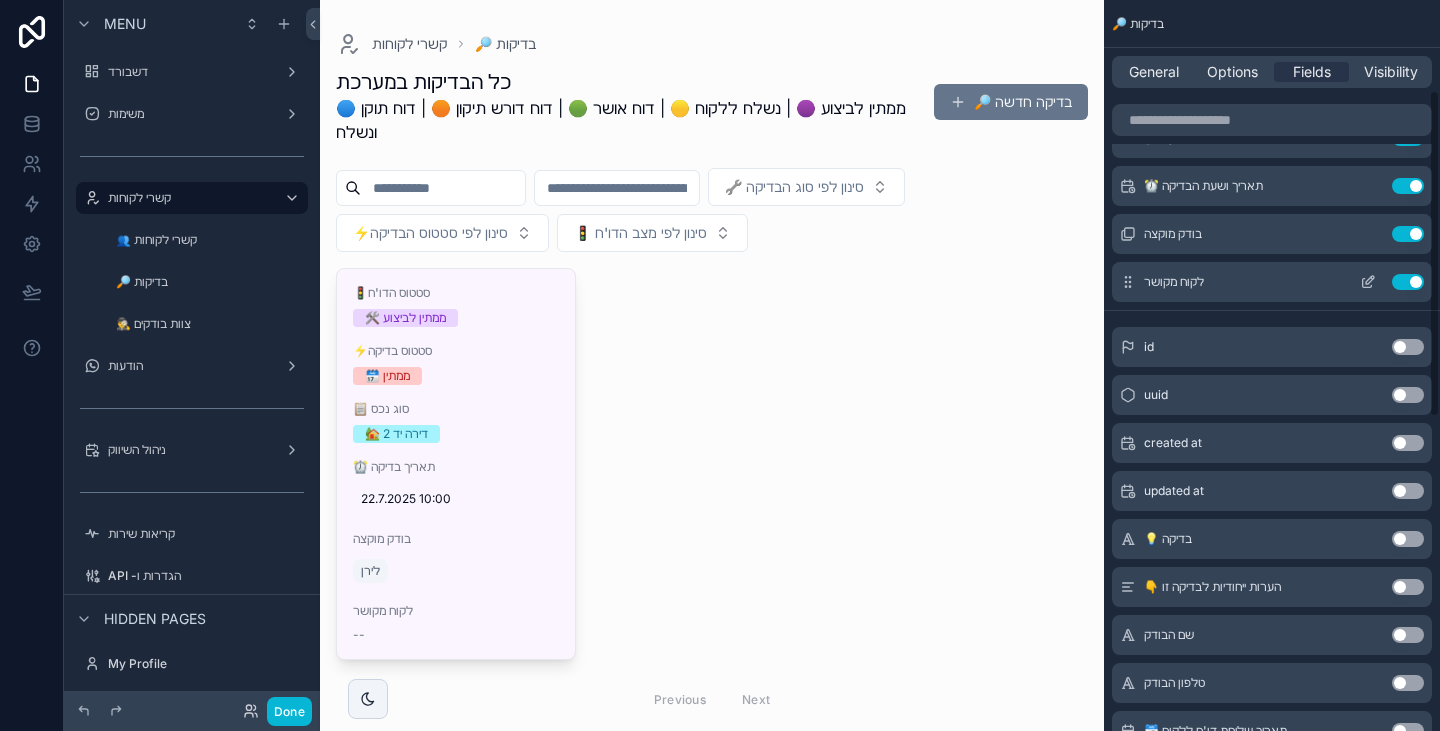 click at bounding box center [1368, 282] 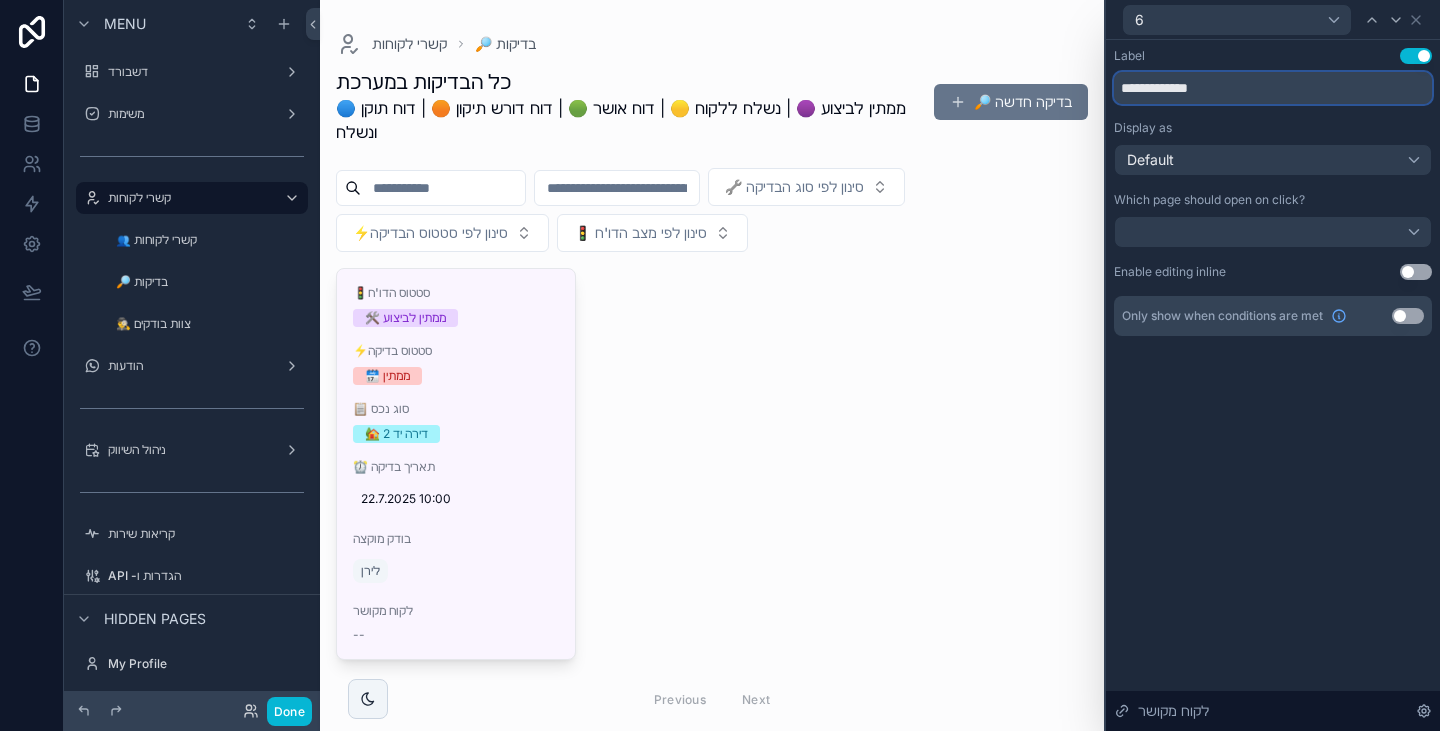 drag, startPoint x: 1145, startPoint y: 87, endPoint x: 1182, endPoint y: 89, distance: 37.054016 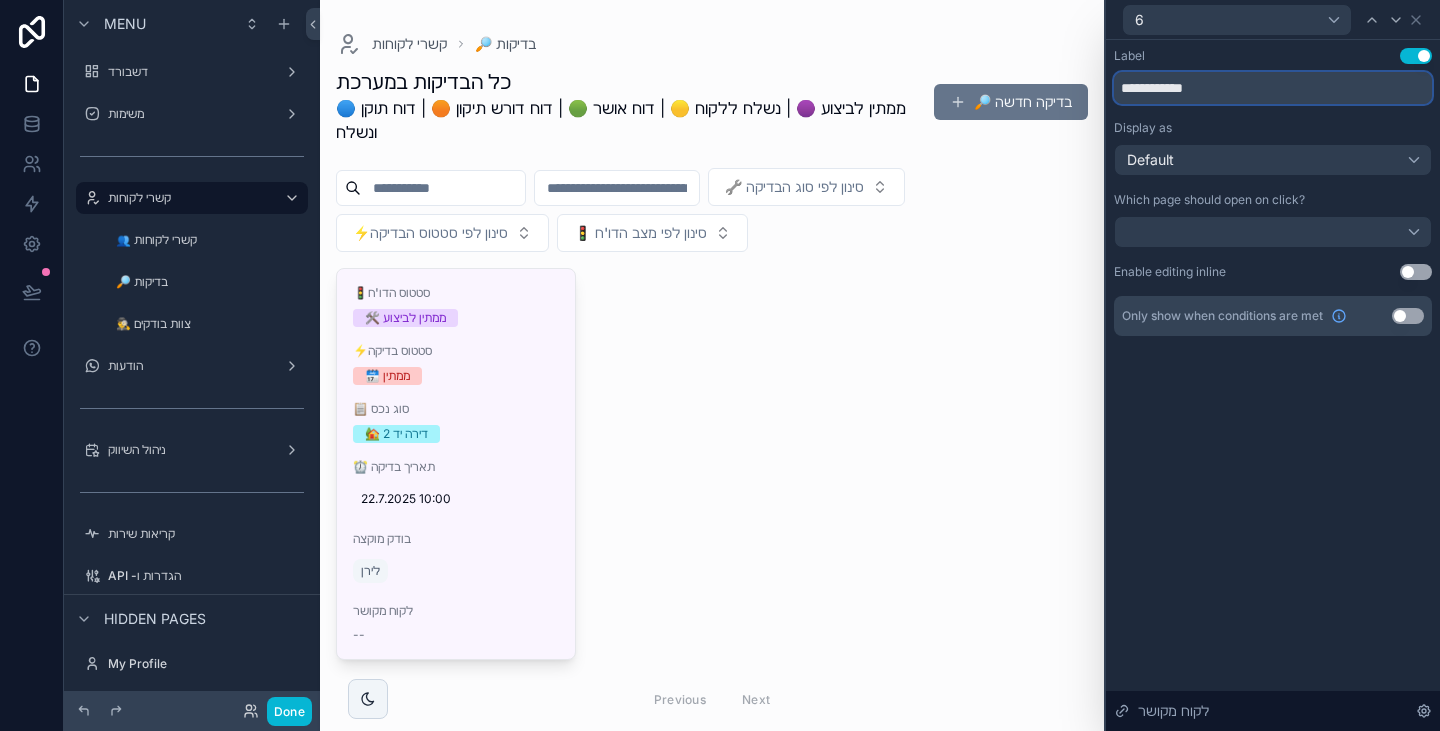 drag, startPoint x: 1145, startPoint y: 91, endPoint x: 1128, endPoint y: 90, distance: 17.029387 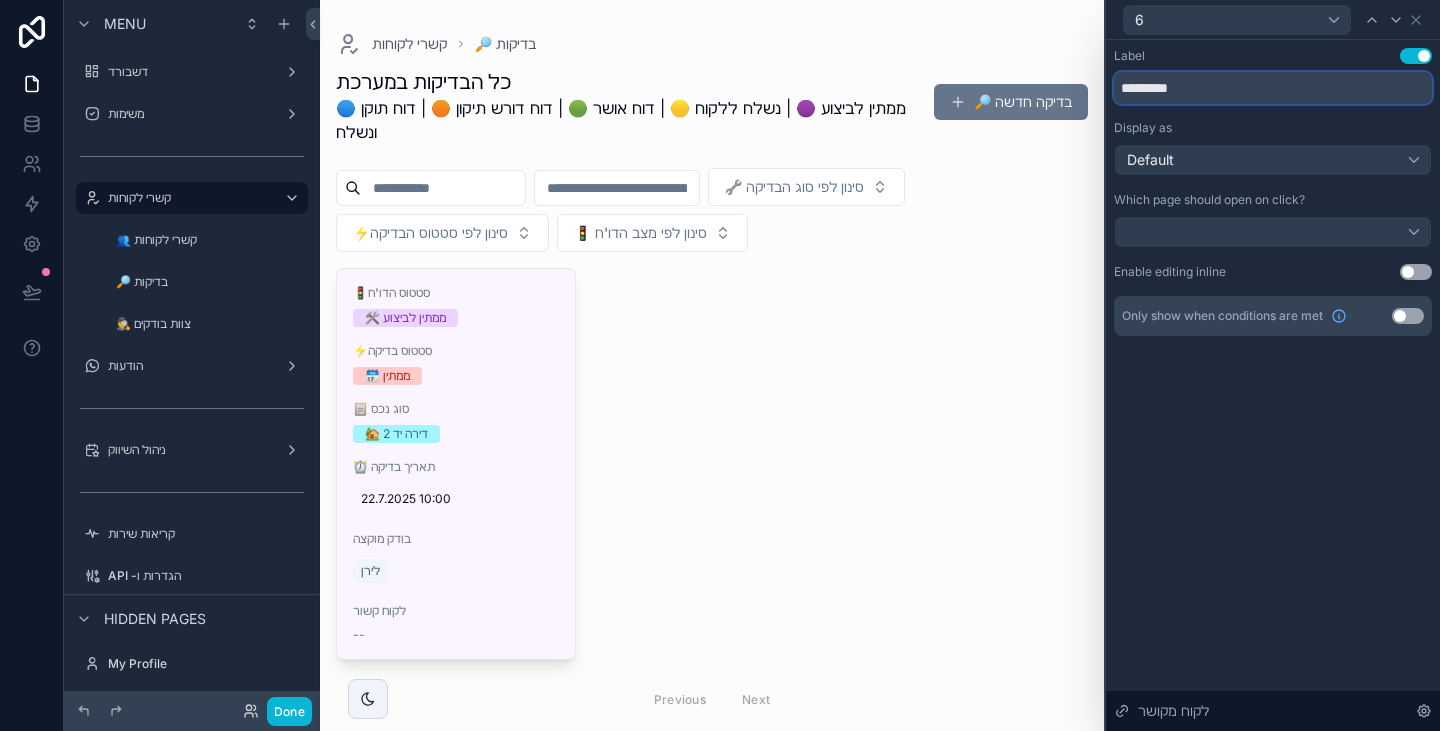 type on "*********" 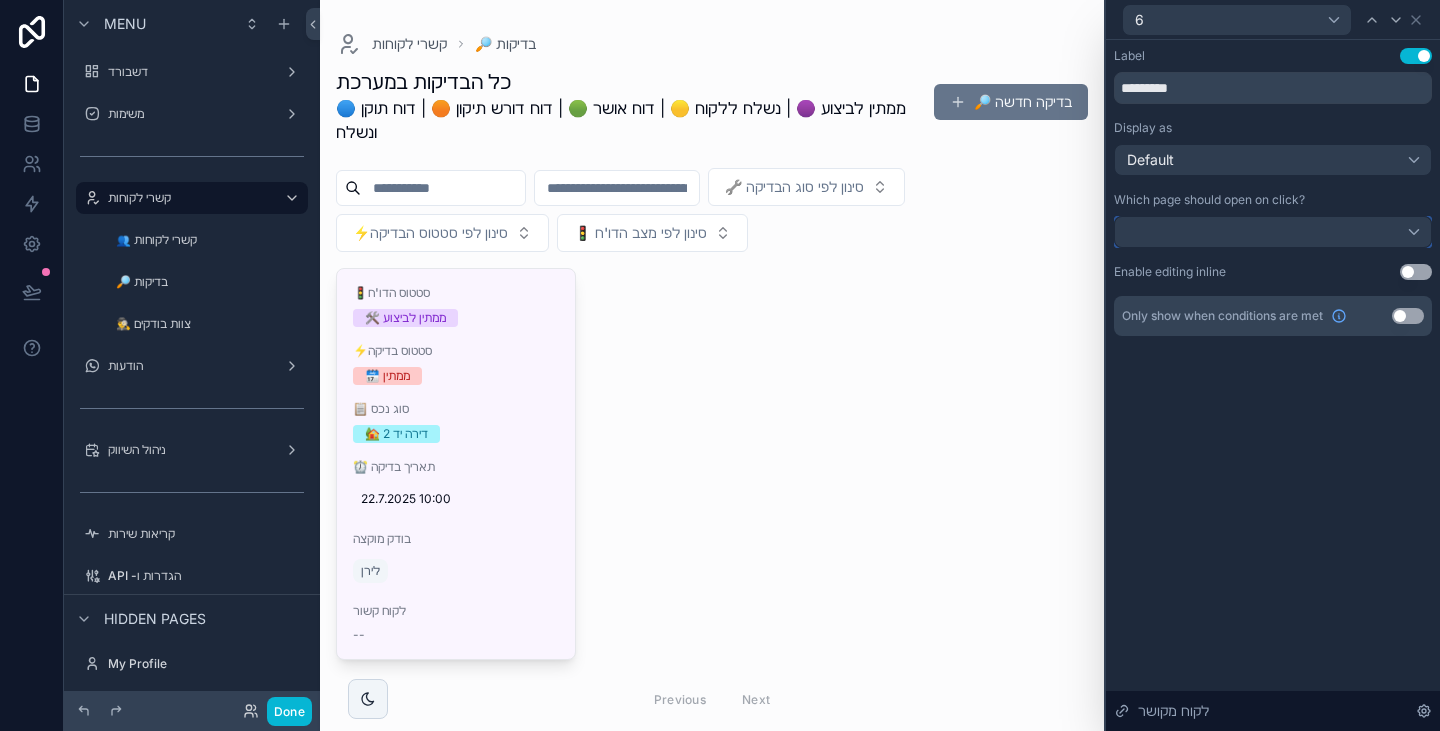 click at bounding box center [1273, 232] 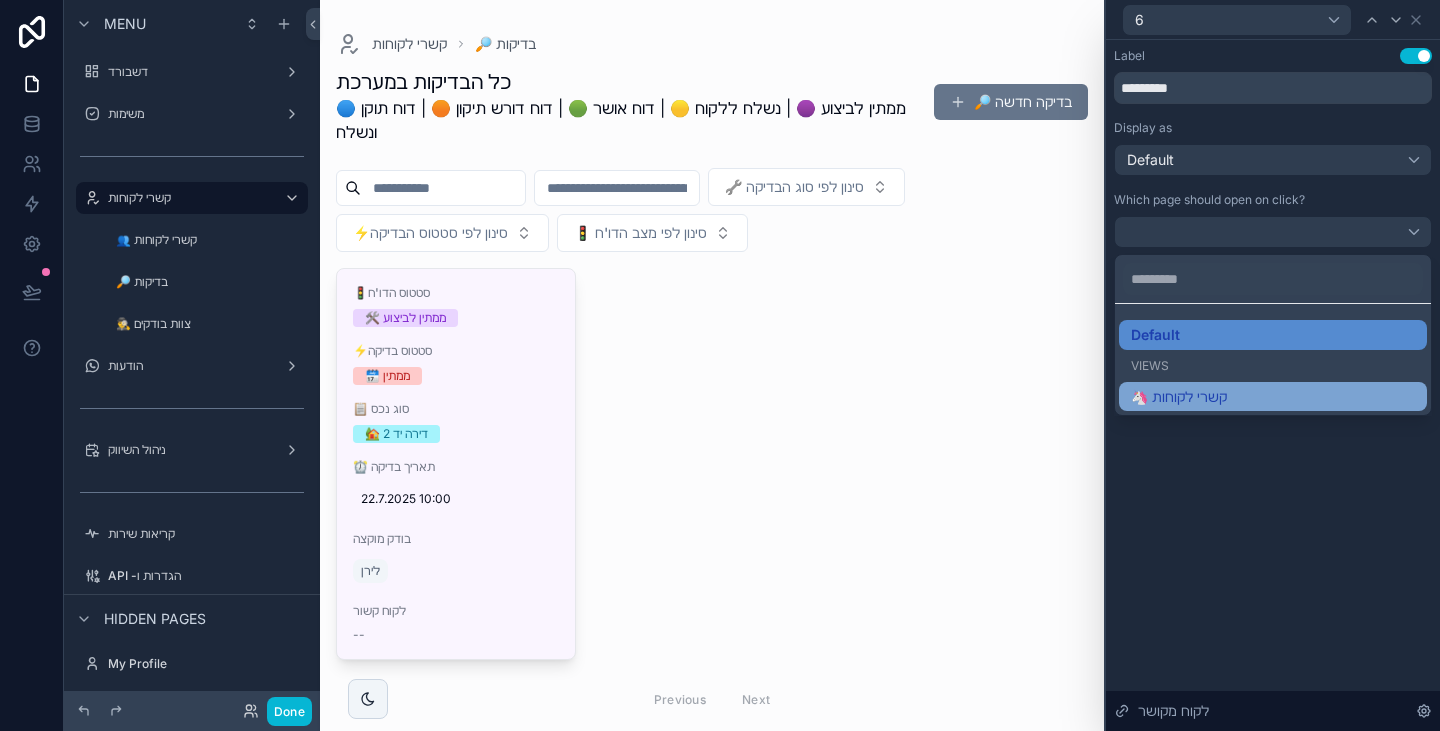 click on "🦄 קשרי לקוחות" at bounding box center [1179, 397] 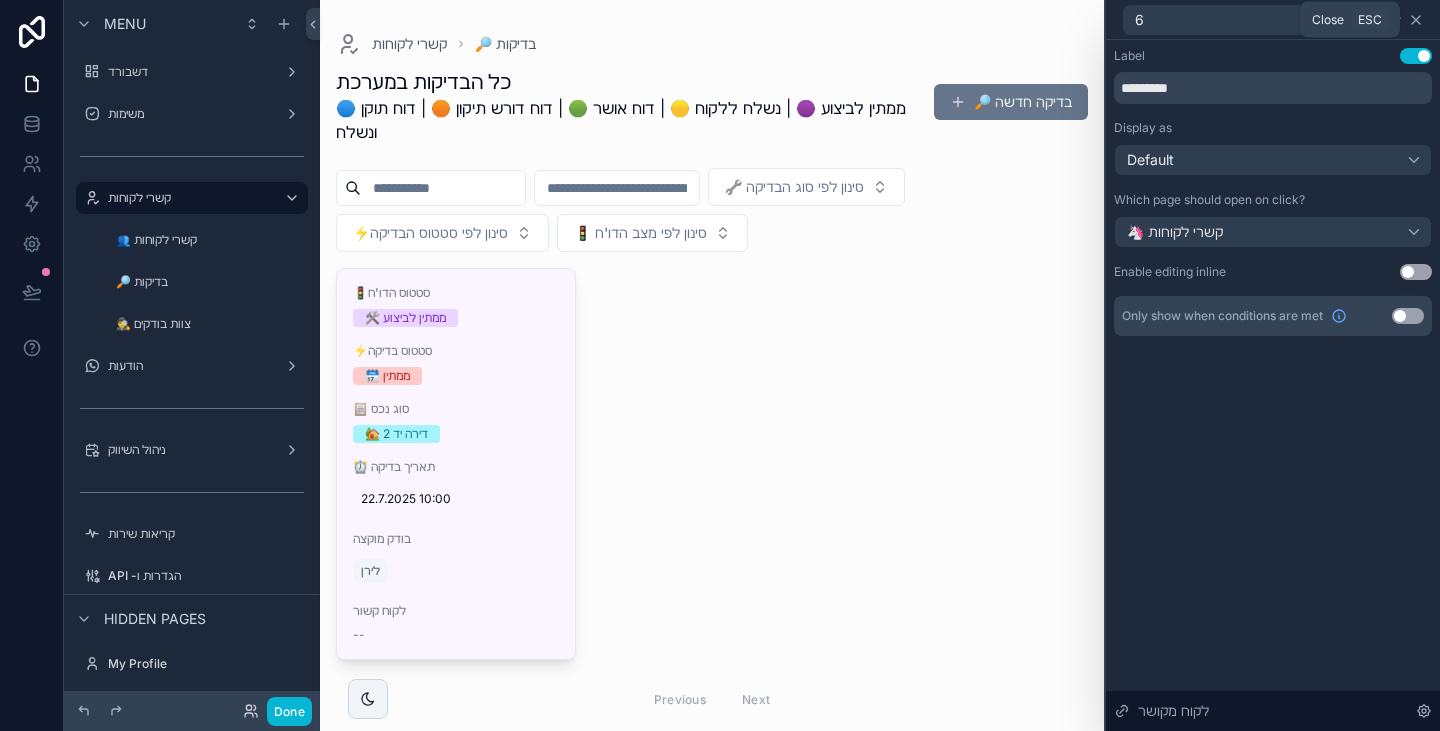 click 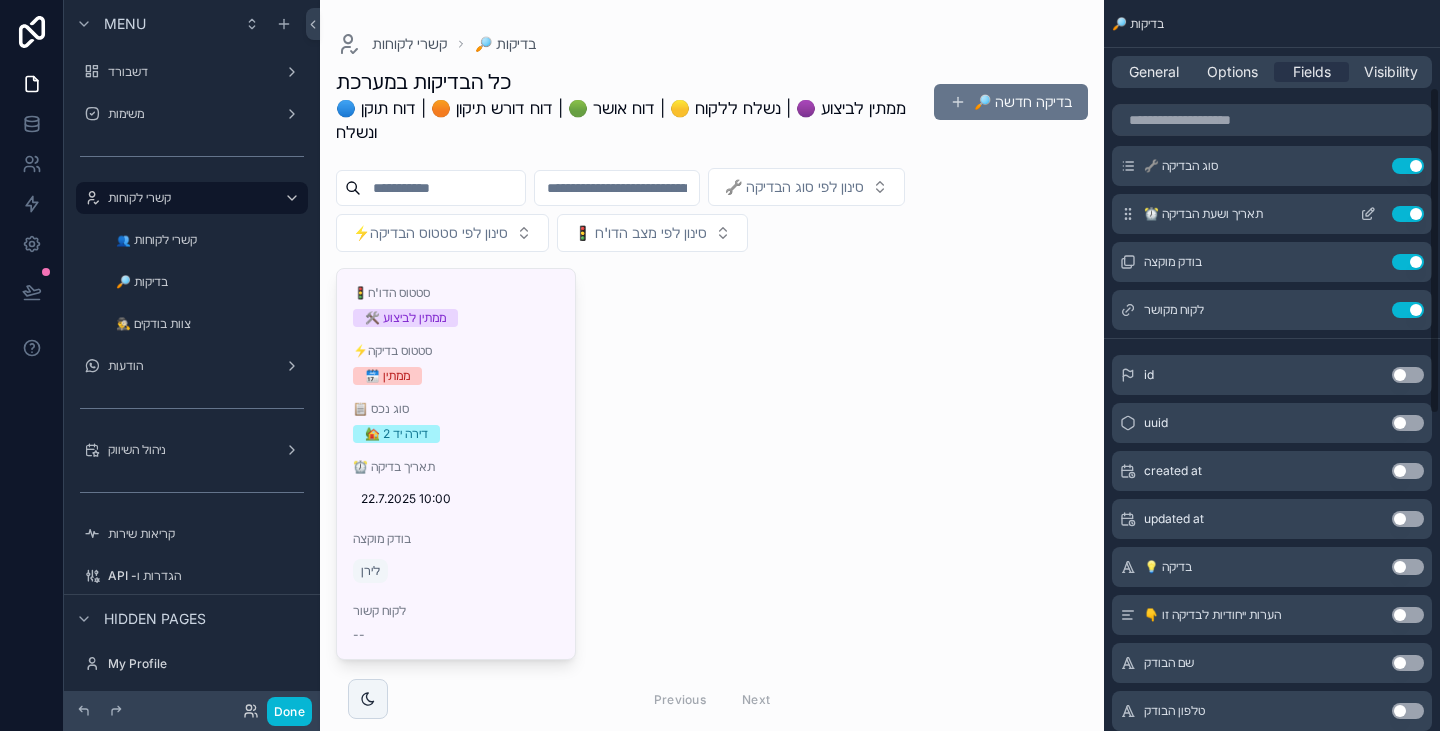 scroll, scrollTop: 0, scrollLeft: 0, axis: both 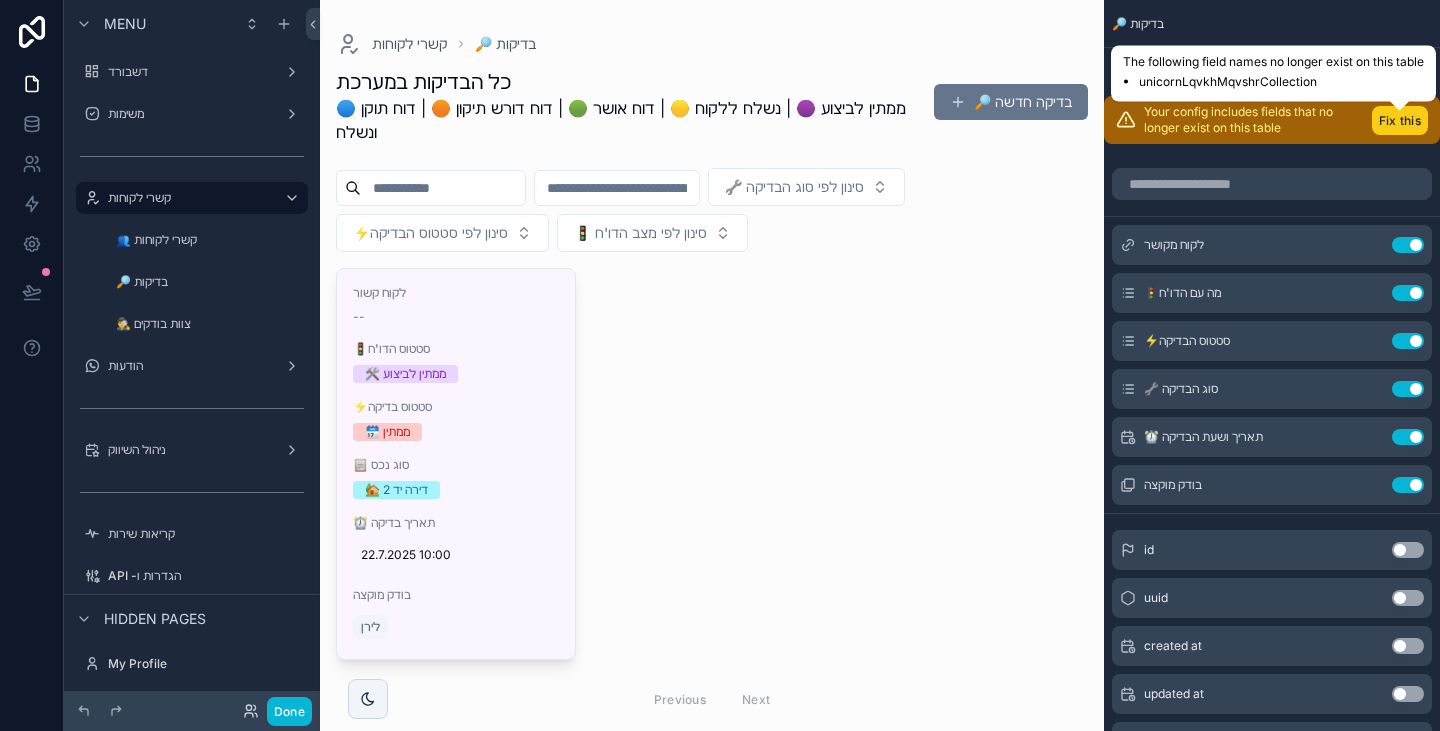 click on "Fix this" at bounding box center [1400, 120] 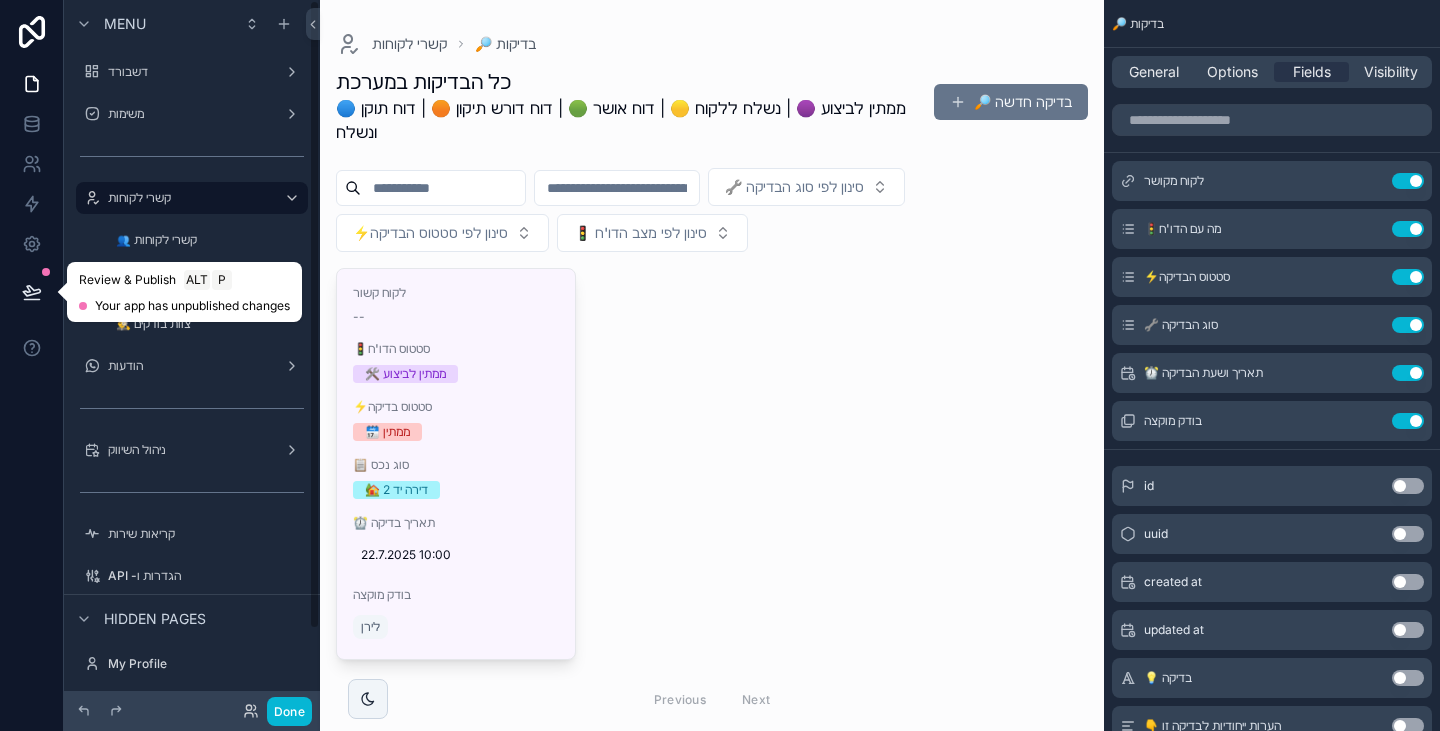 click 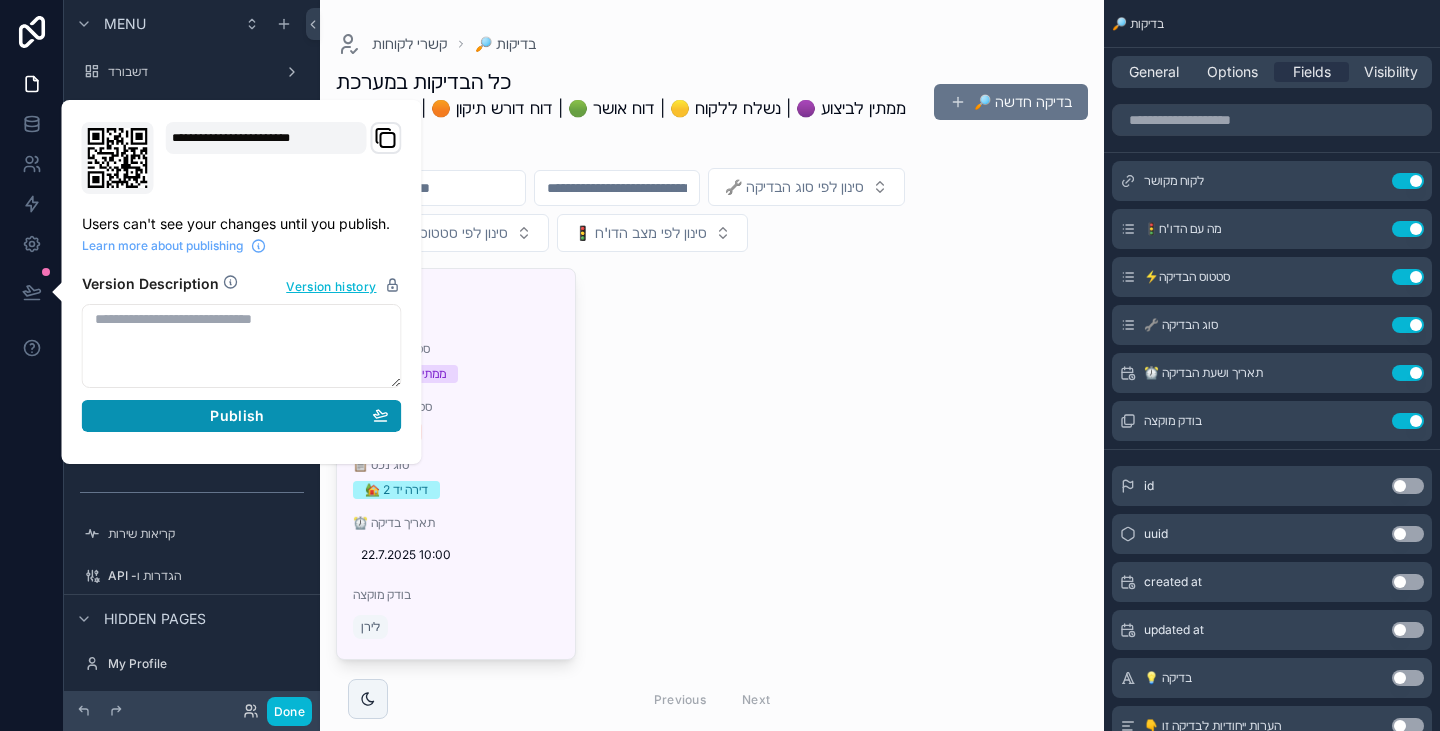 click on "Publish" at bounding box center (242, 416) 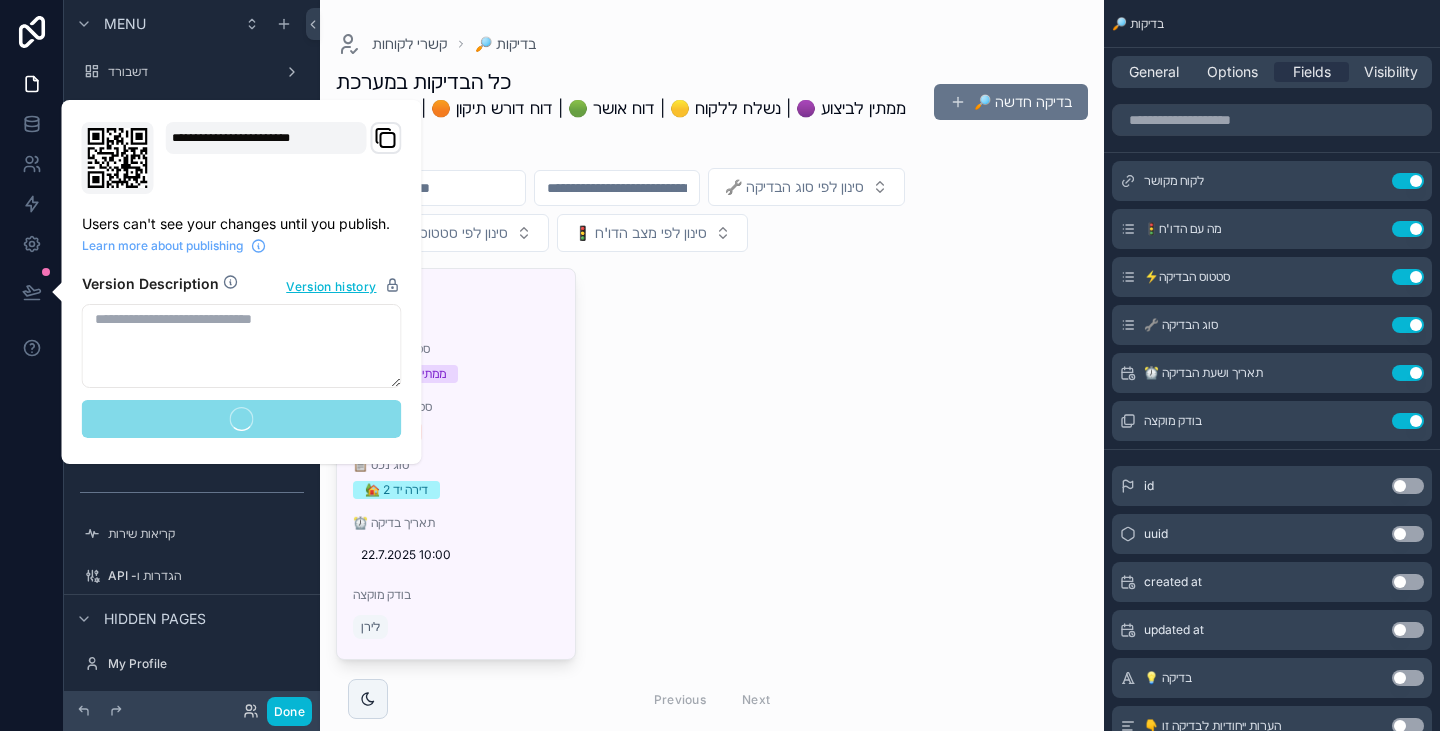 click at bounding box center [32, 365] 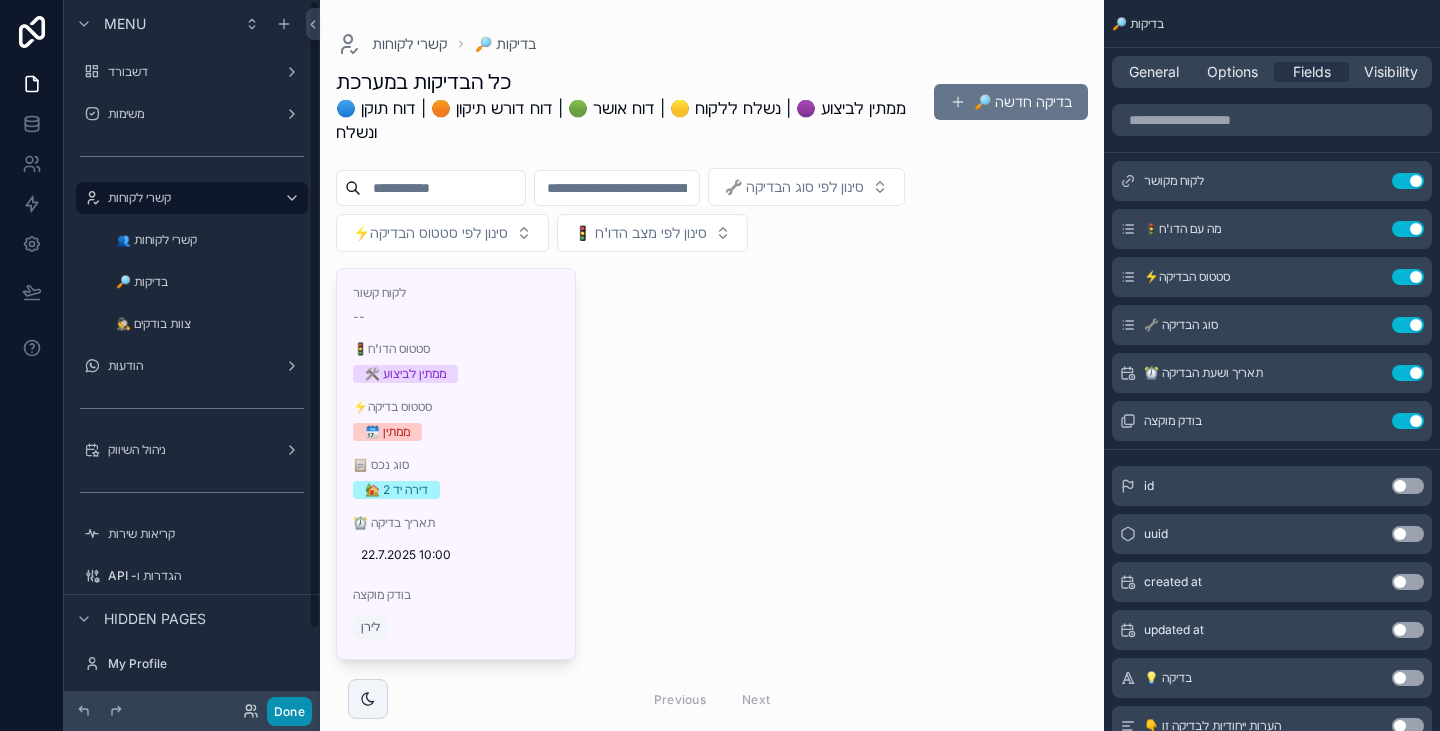 click on "Done" at bounding box center (289, 711) 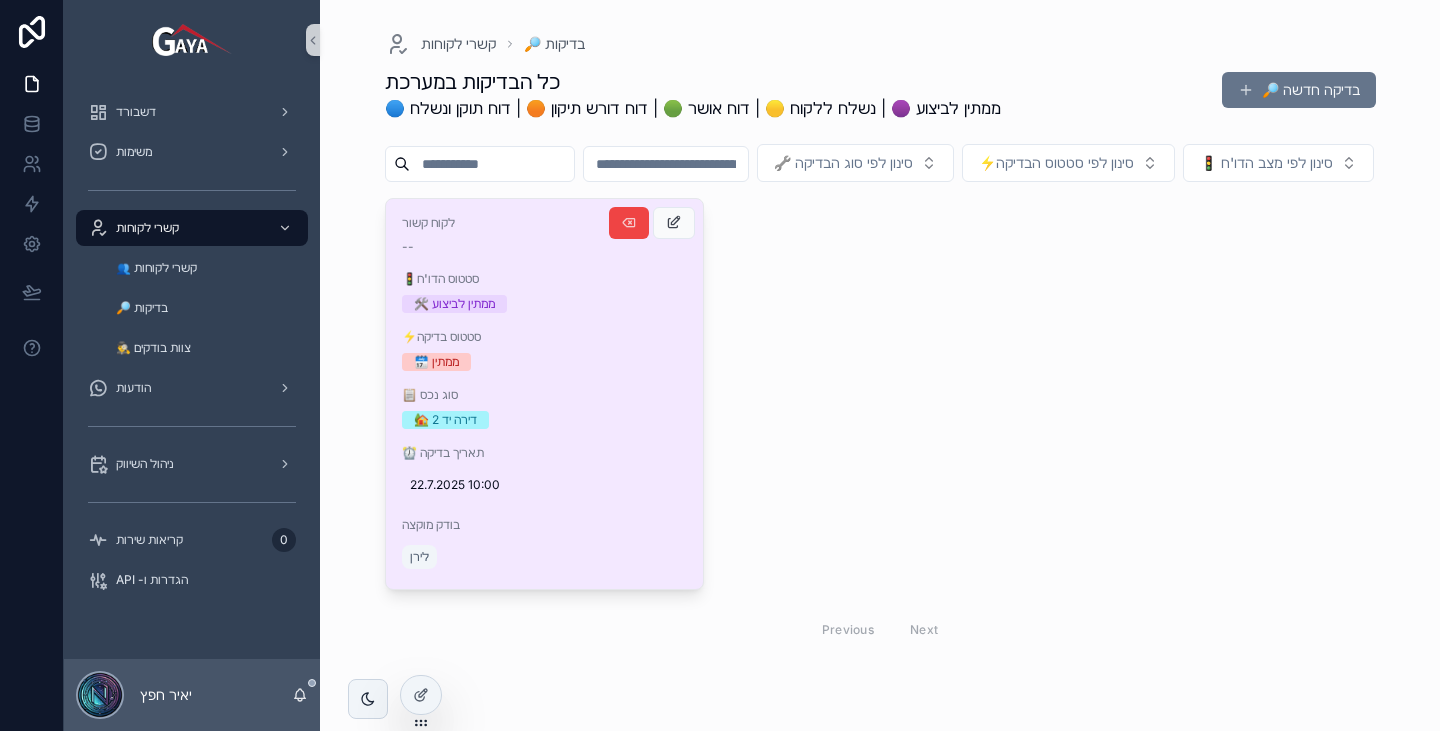 click on "בודק מוקצה לירן" at bounding box center [545, 394] 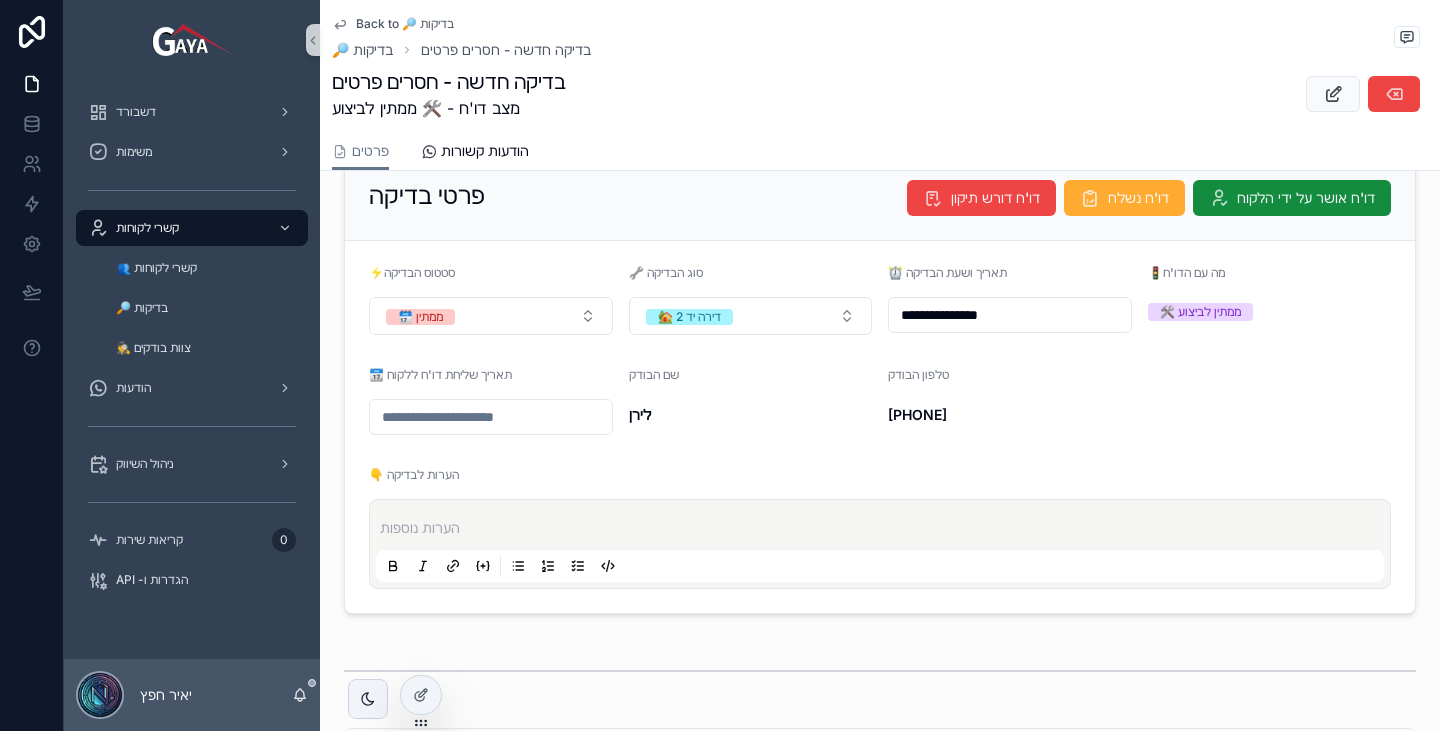 scroll, scrollTop: 0, scrollLeft: 0, axis: both 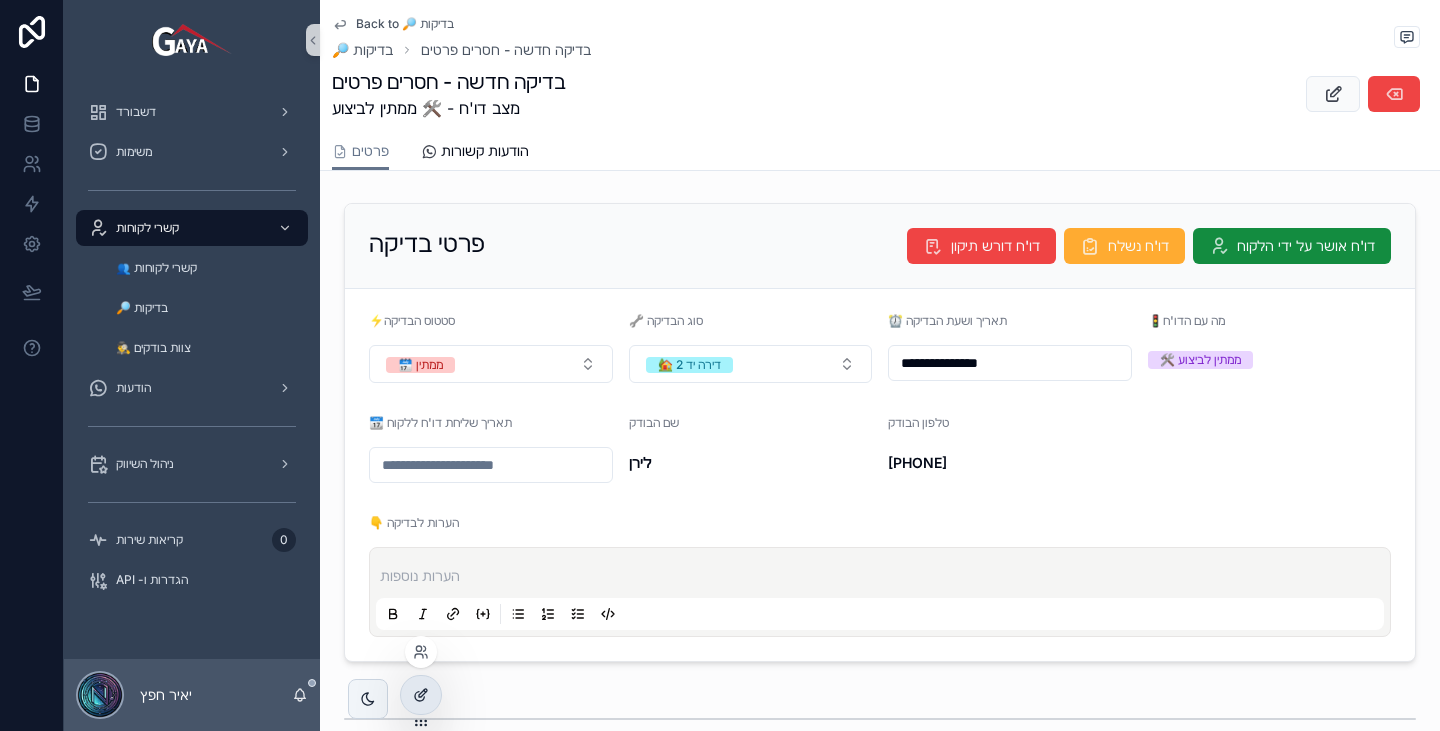 click 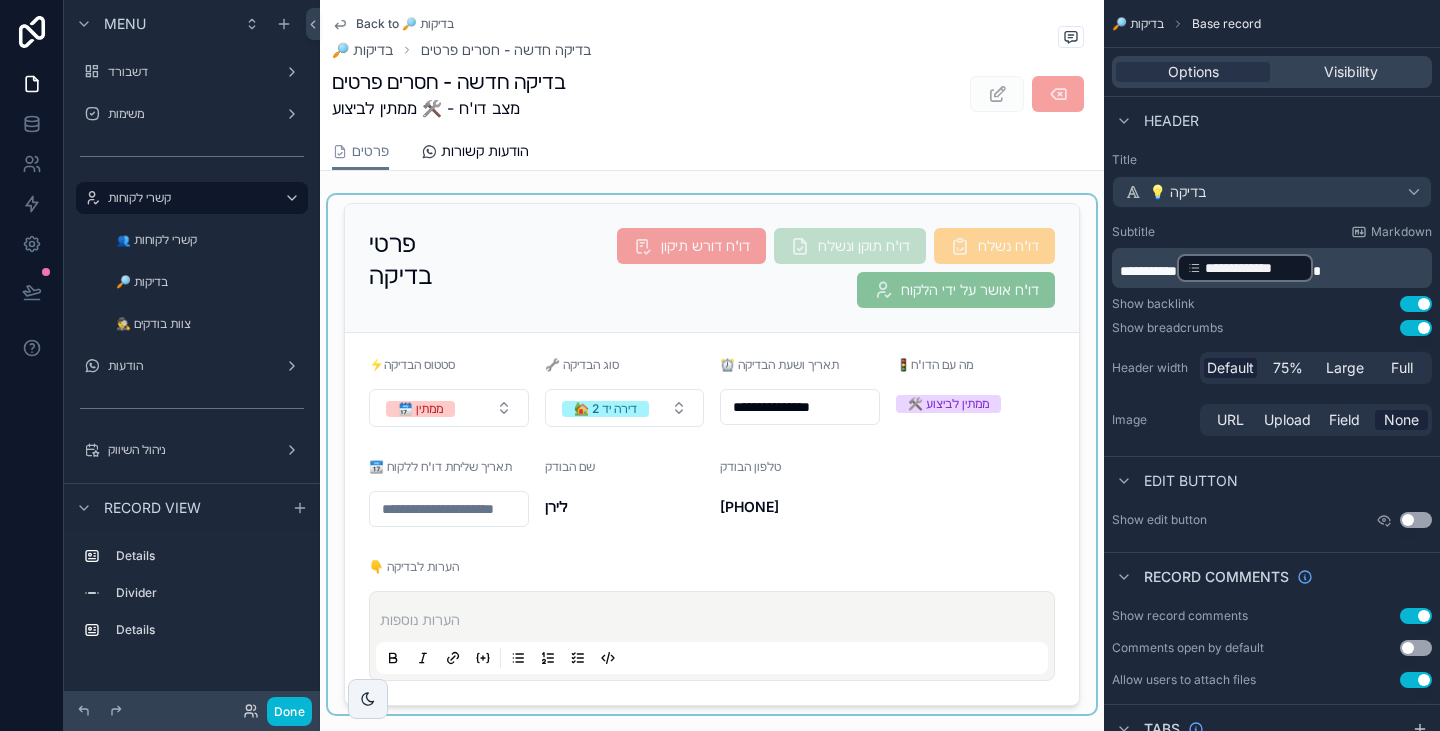 click at bounding box center (712, 454) 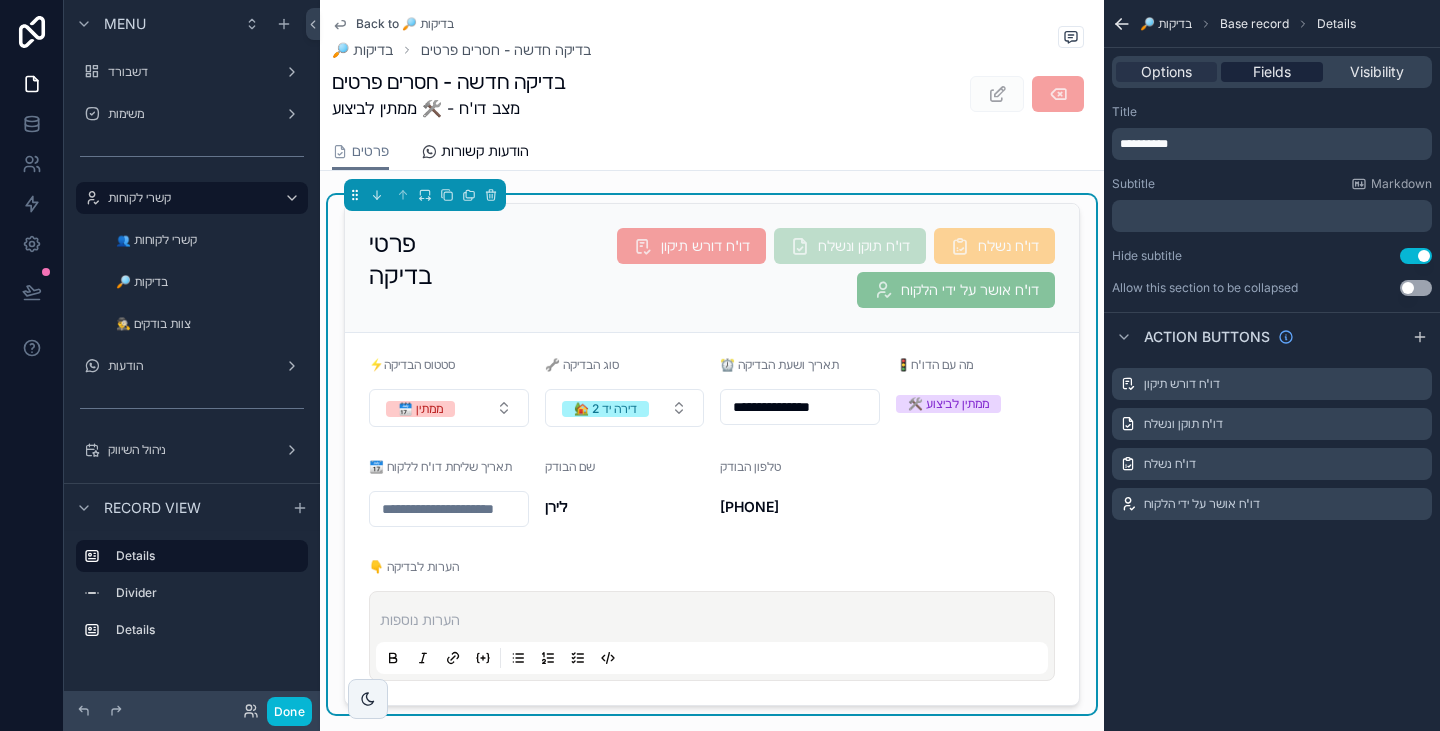 click on "Fields" at bounding box center (1272, 72) 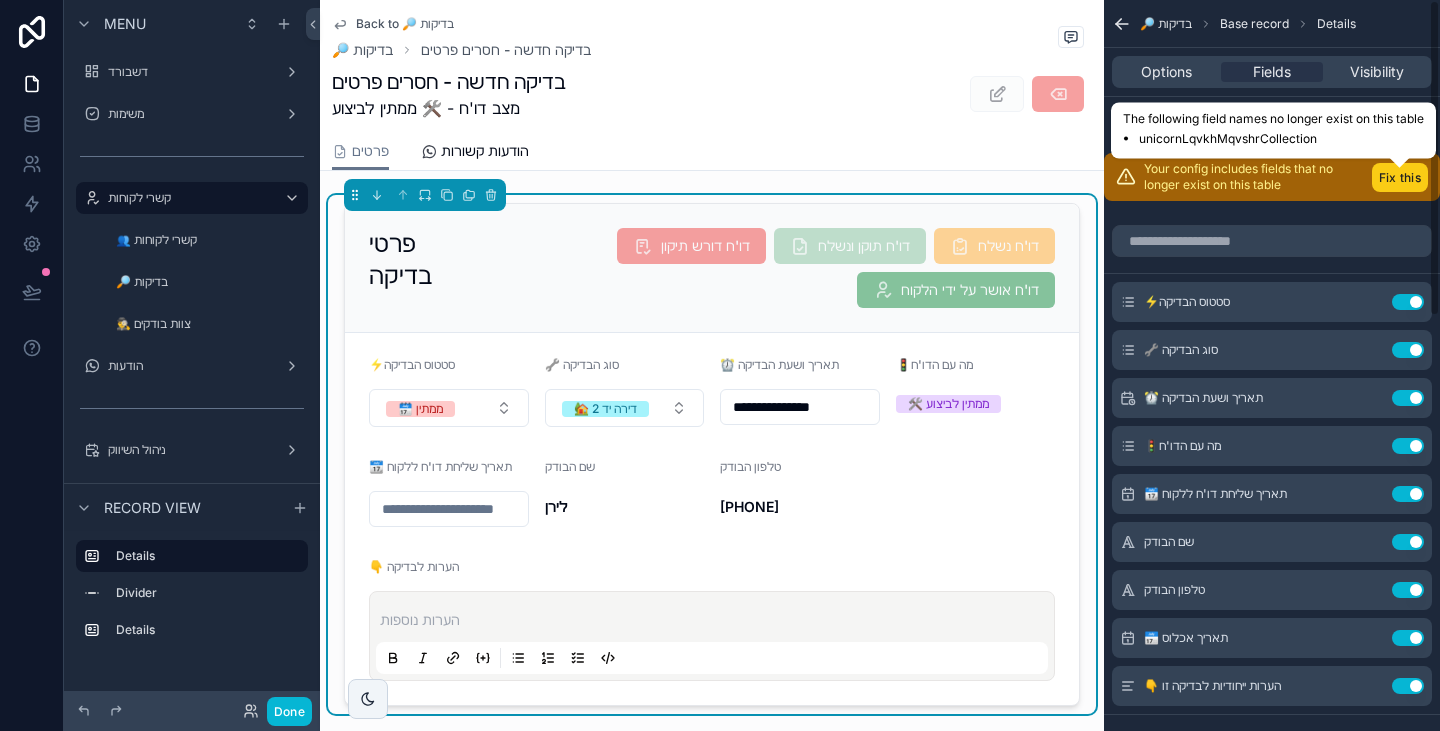 click on "Fix this" at bounding box center [1400, 177] 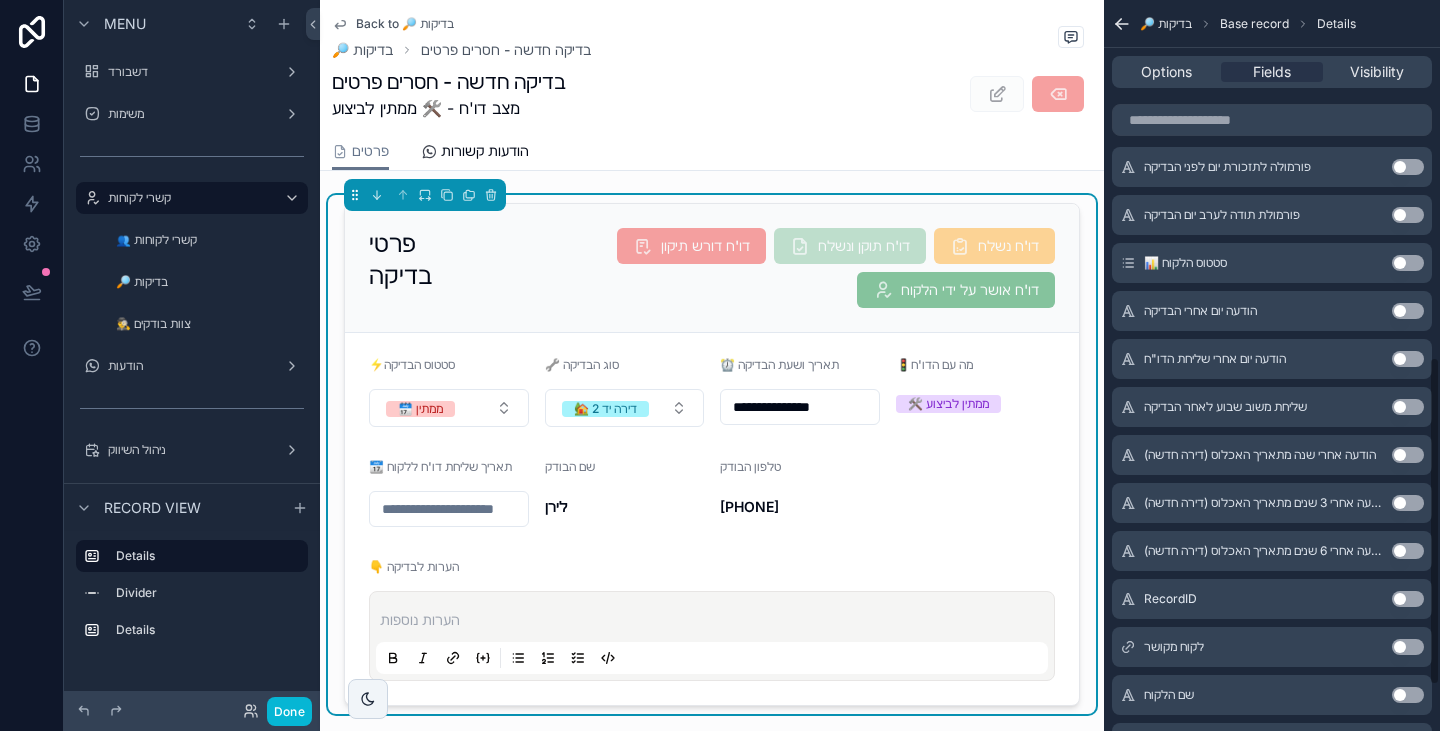 scroll, scrollTop: 896, scrollLeft: 0, axis: vertical 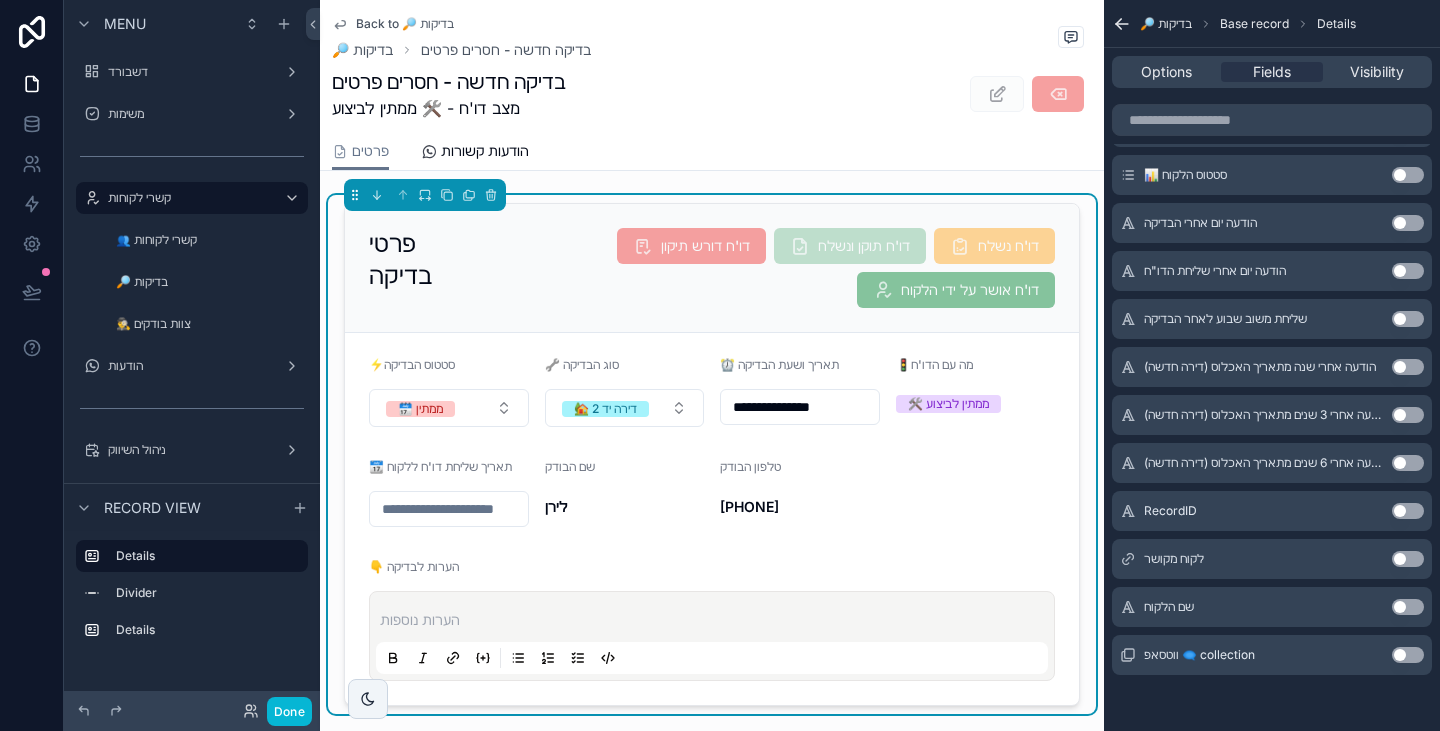 click on "Use setting" at bounding box center (1408, 559) 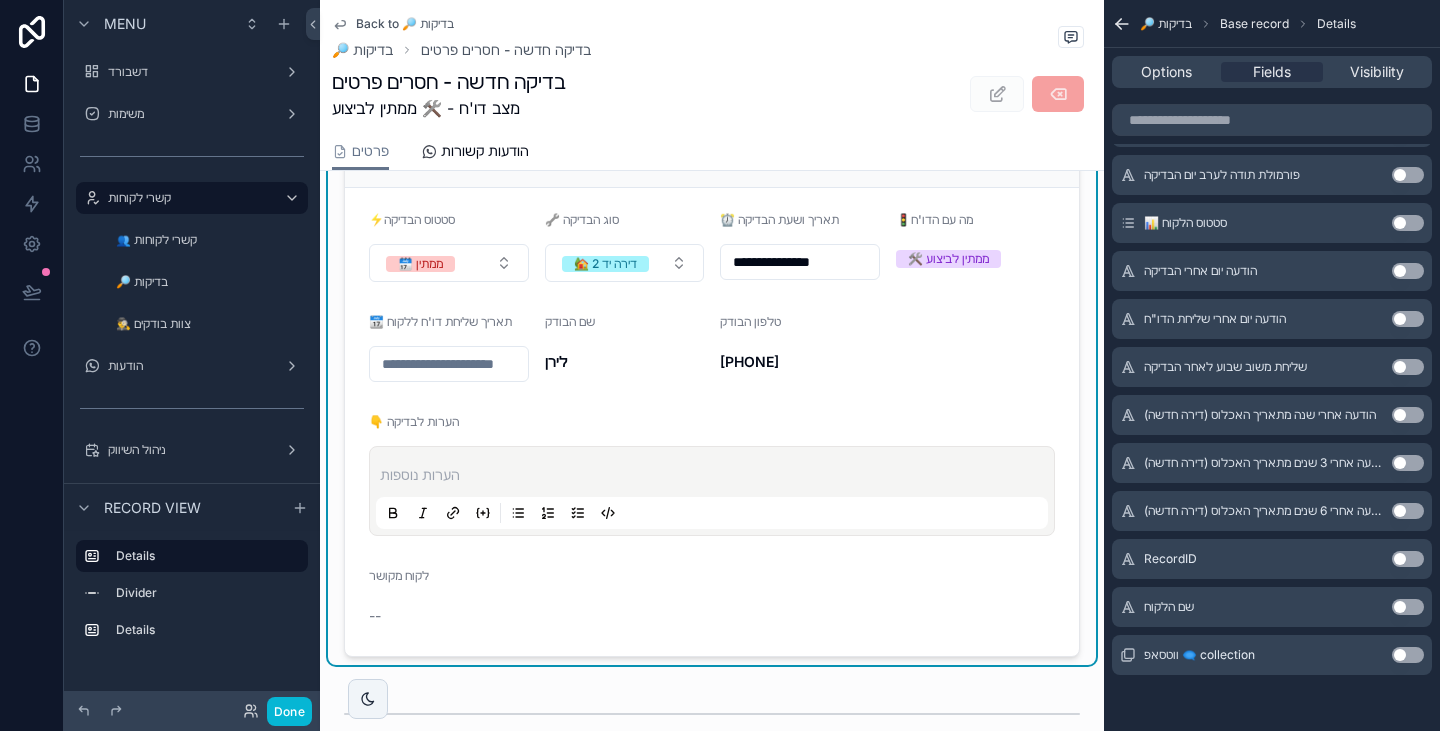 scroll, scrollTop: 200, scrollLeft: 0, axis: vertical 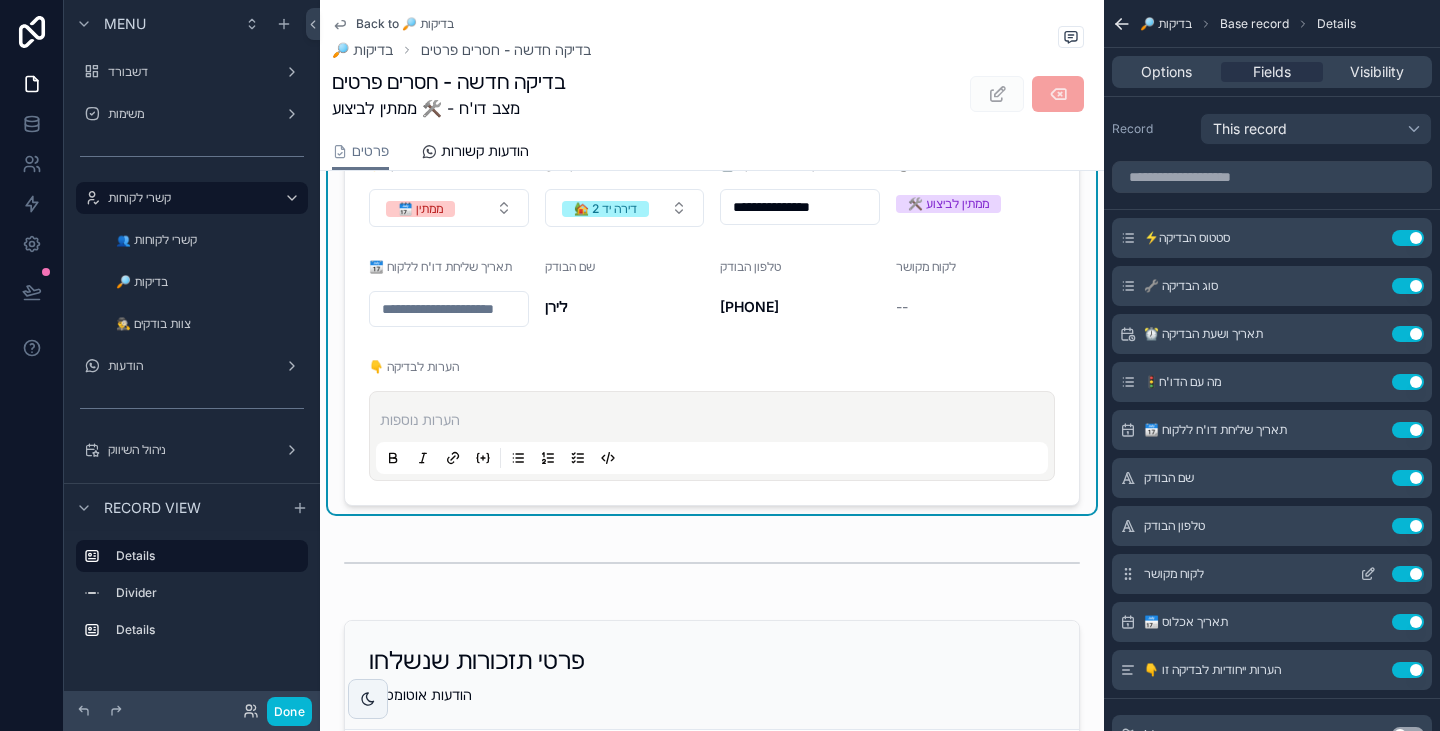 click 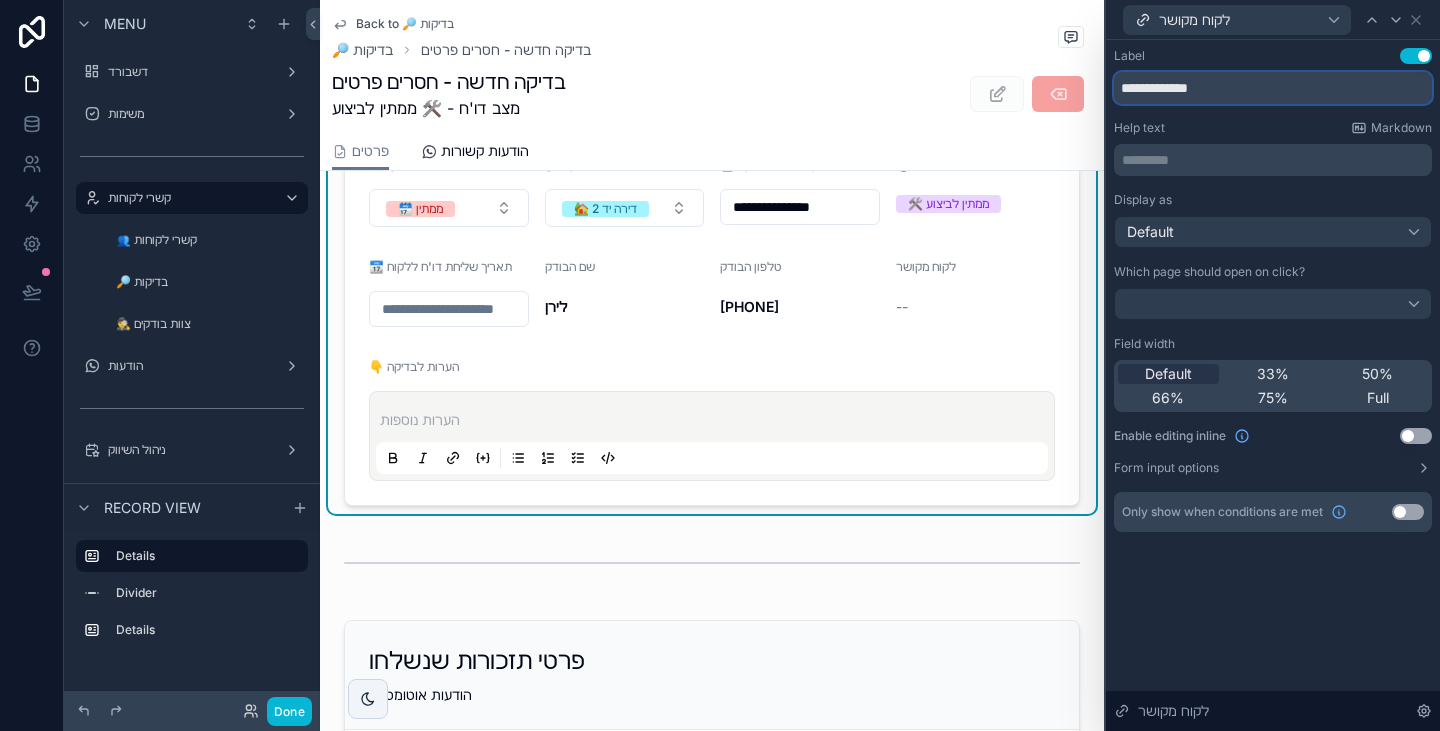 drag, startPoint x: 1184, startPoint y: 90, endPoint x: 1145, endPoint y: 87, distance: 39.115215 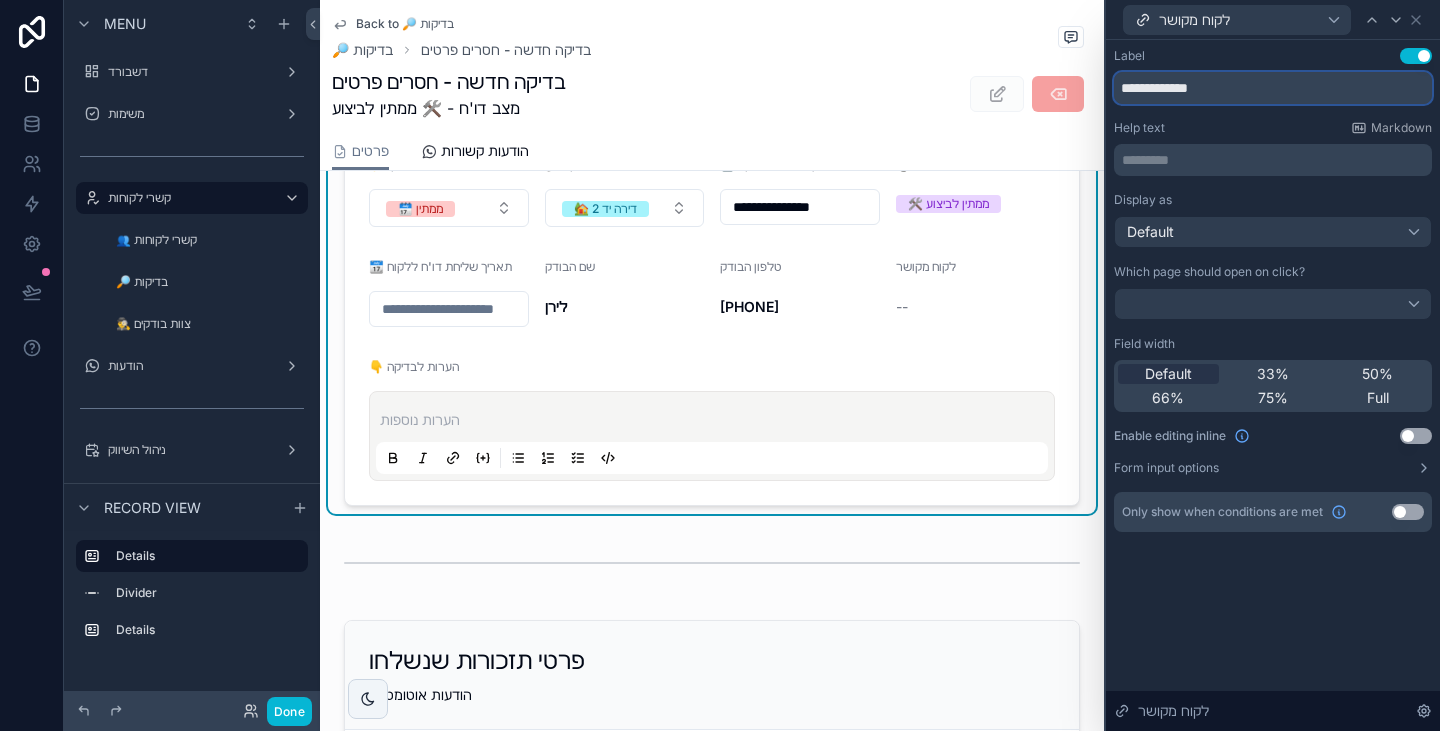 click on "**********" at bounding box center (1273, 88) 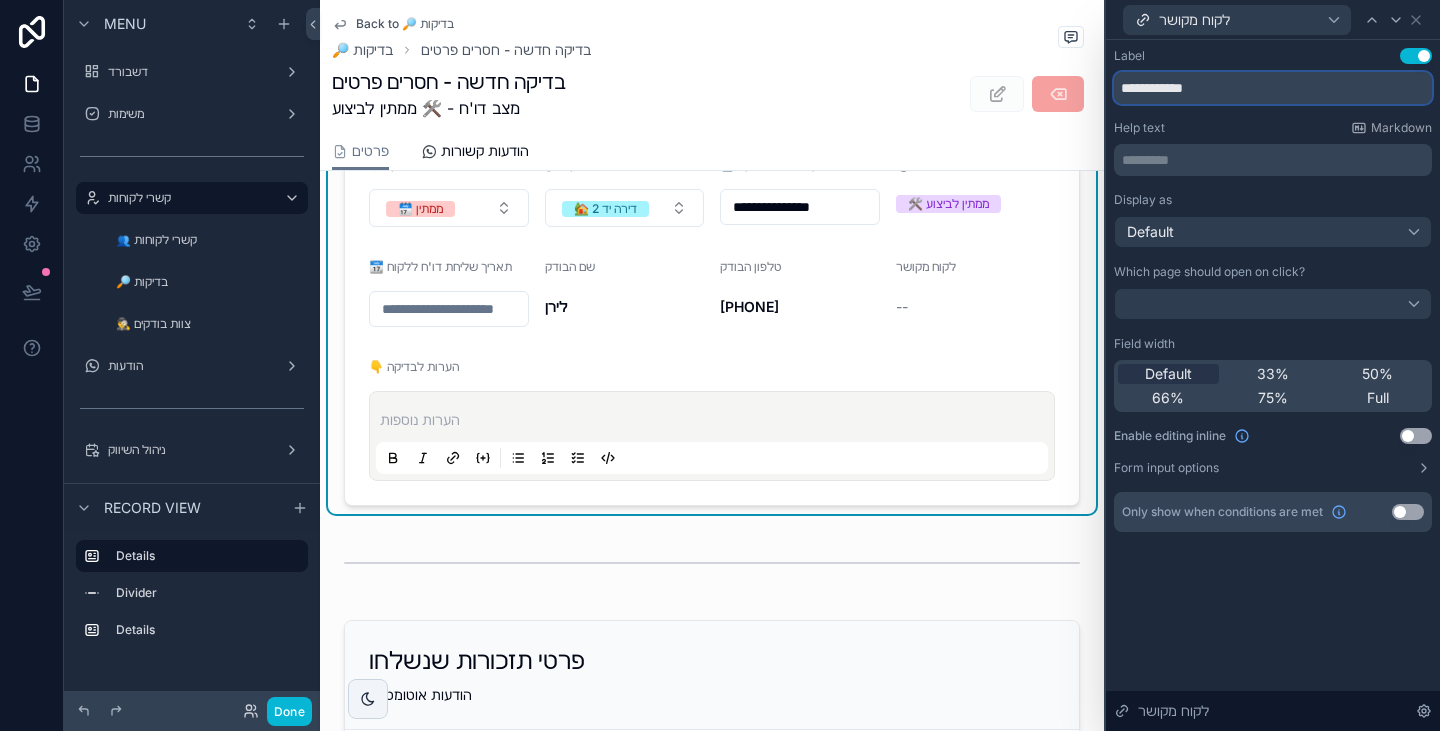 drag, startPoint x: 1139, startPoint y: 91, endPoint x: 1110, endPoint y: 93, distance: 29.068884 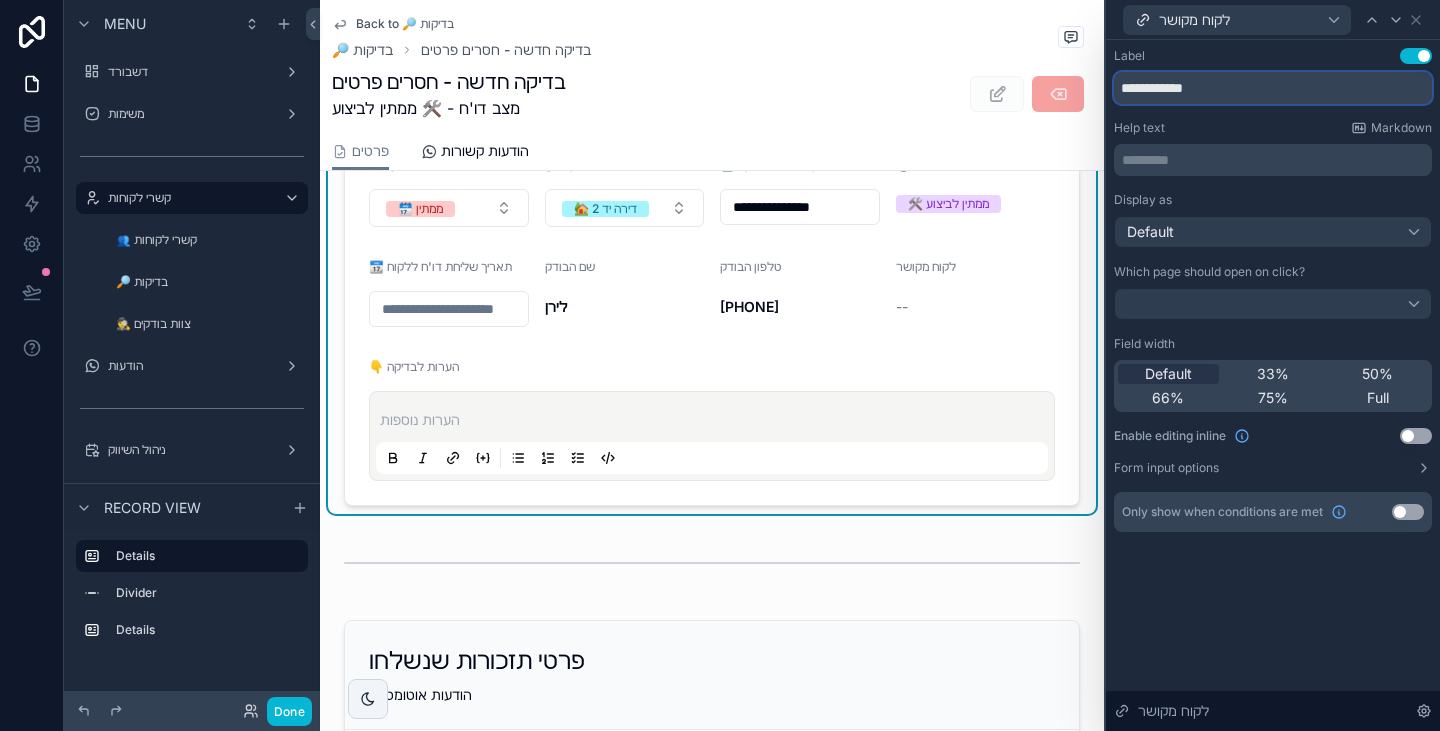 click on "**********" at bounding box center (1273, 310) 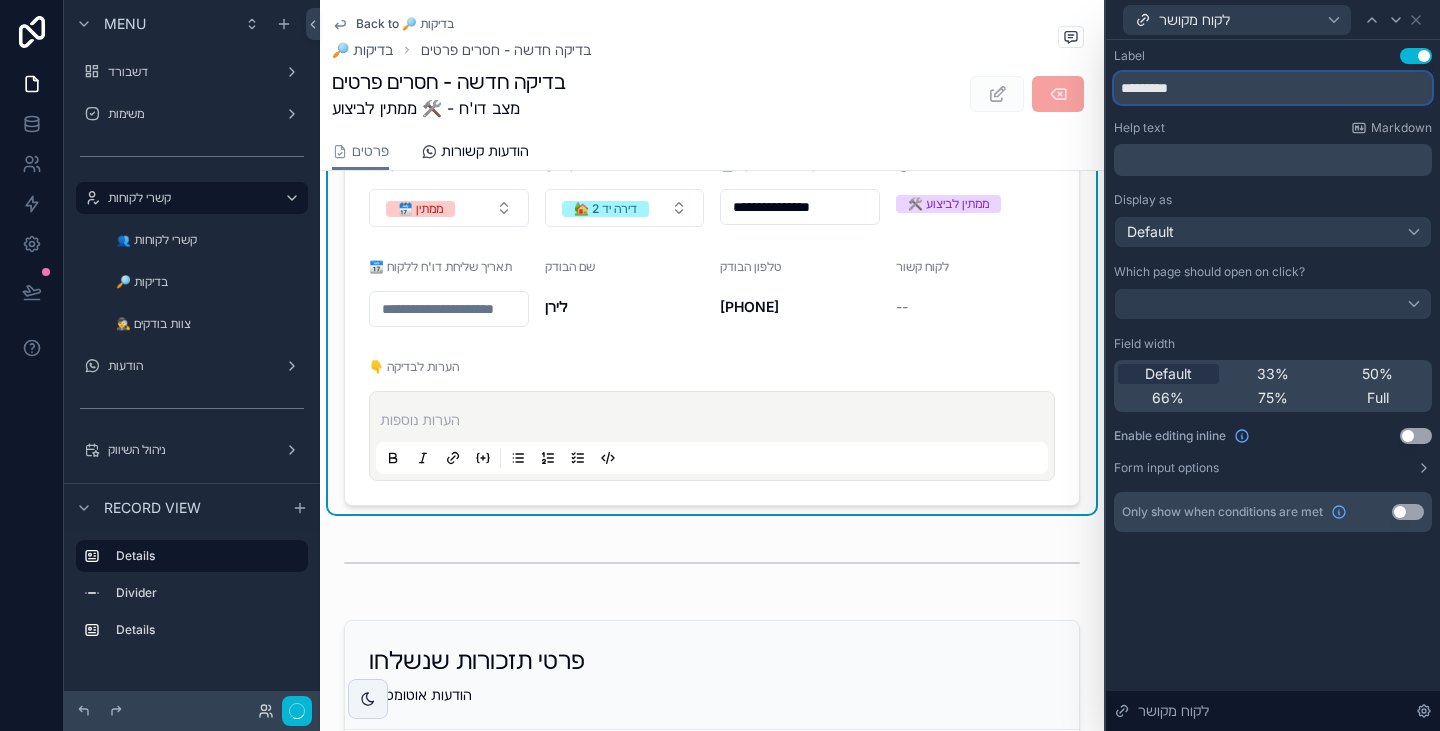 type on "*********" 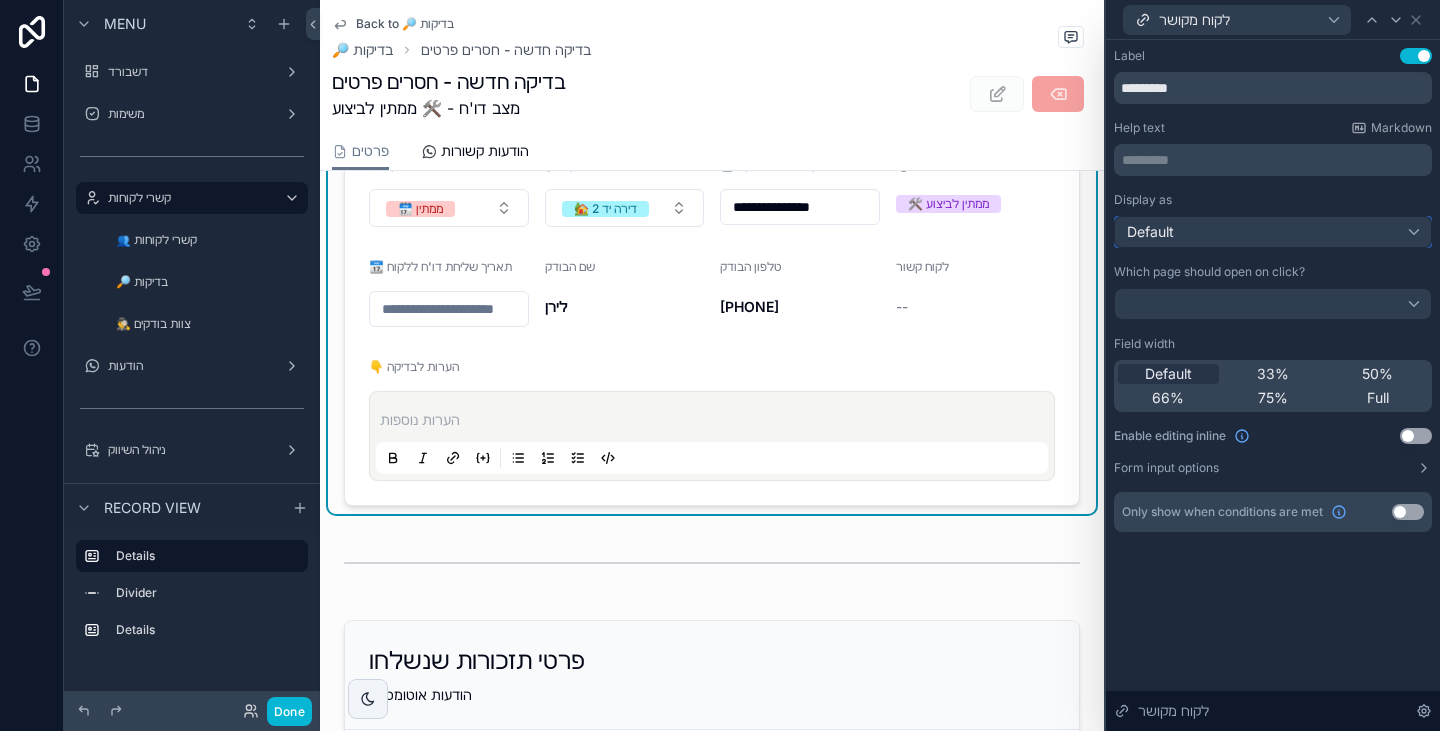 click on "Default" at bounding box center [1273, 232] 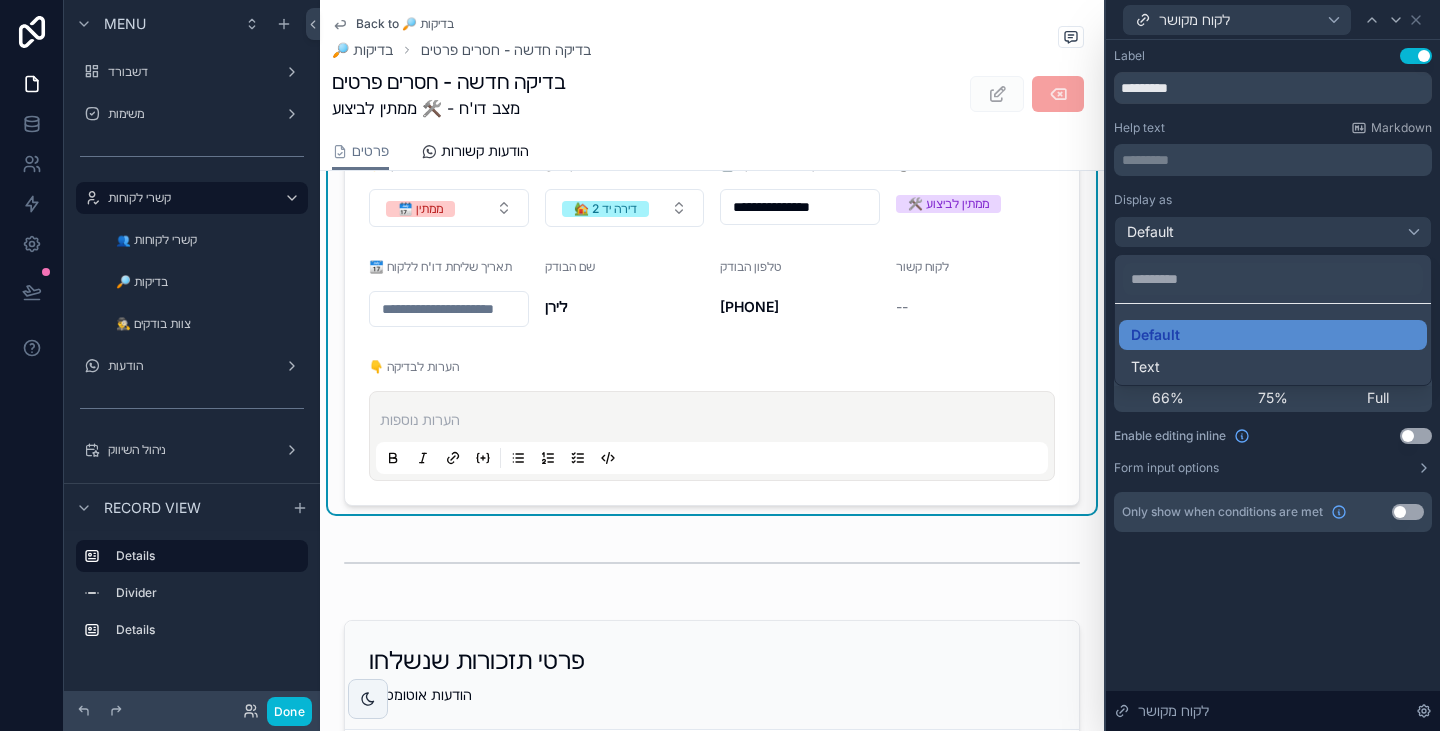 drag, startPoint x: 1198, startPoint y: 557, endPoint x: 1203, endPoint y: 479, distance: 78.160095 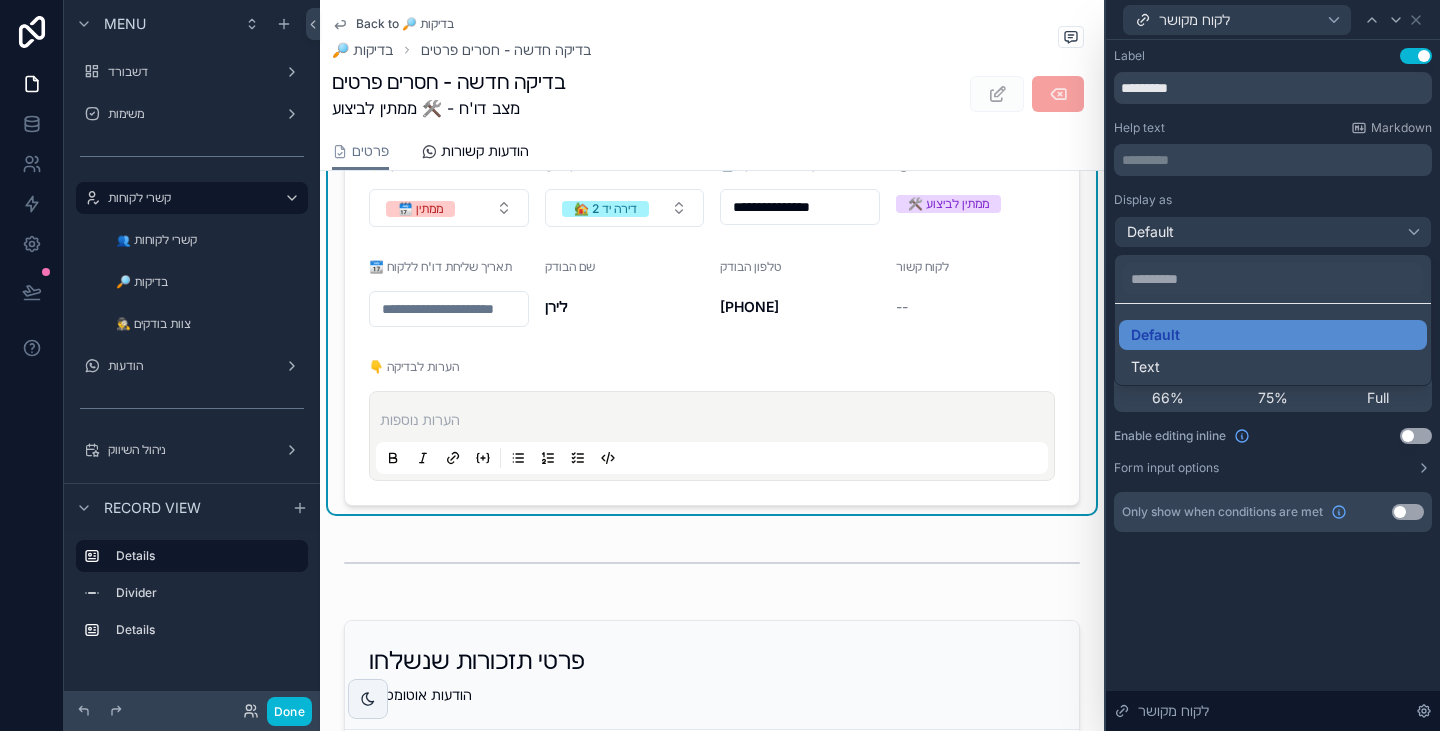 click at bounding box center [1273, 365] 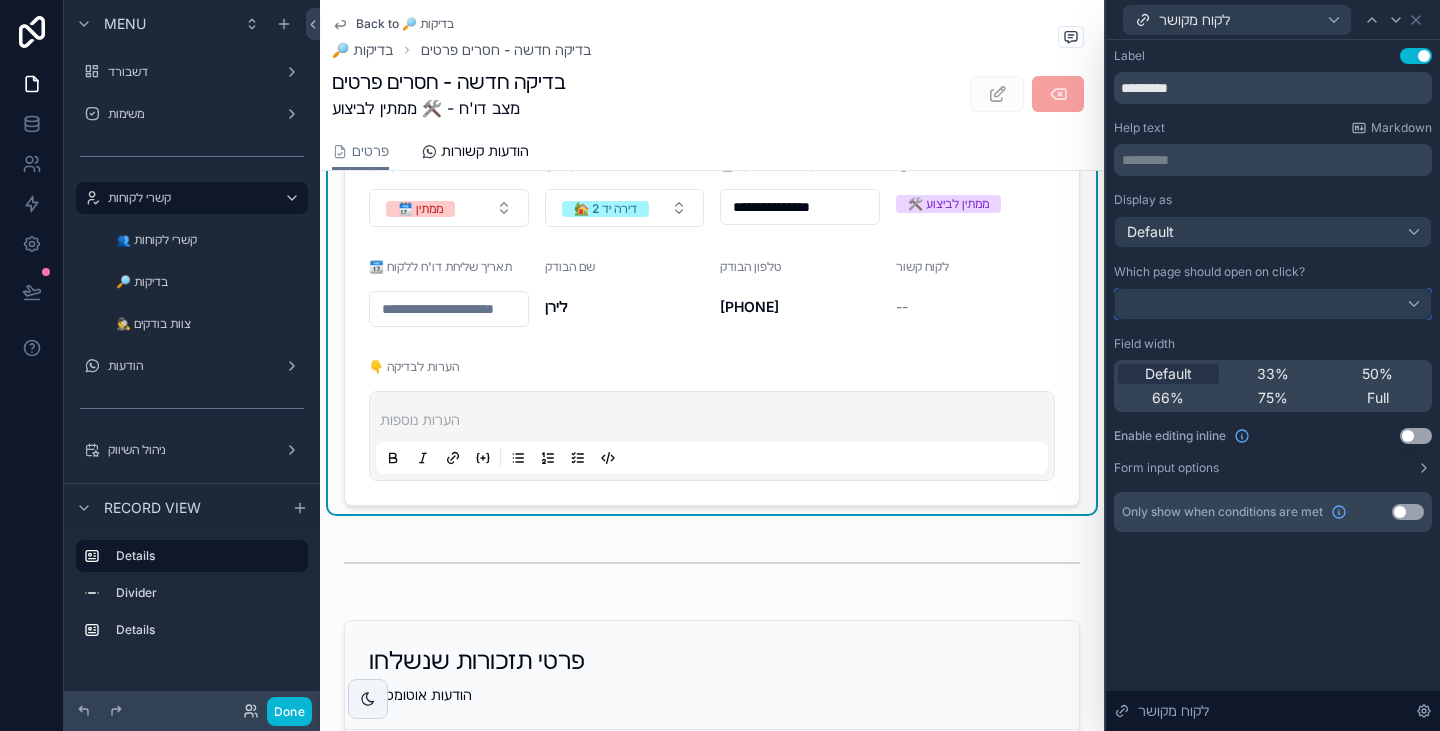 click at bounding box center [1273, 304] 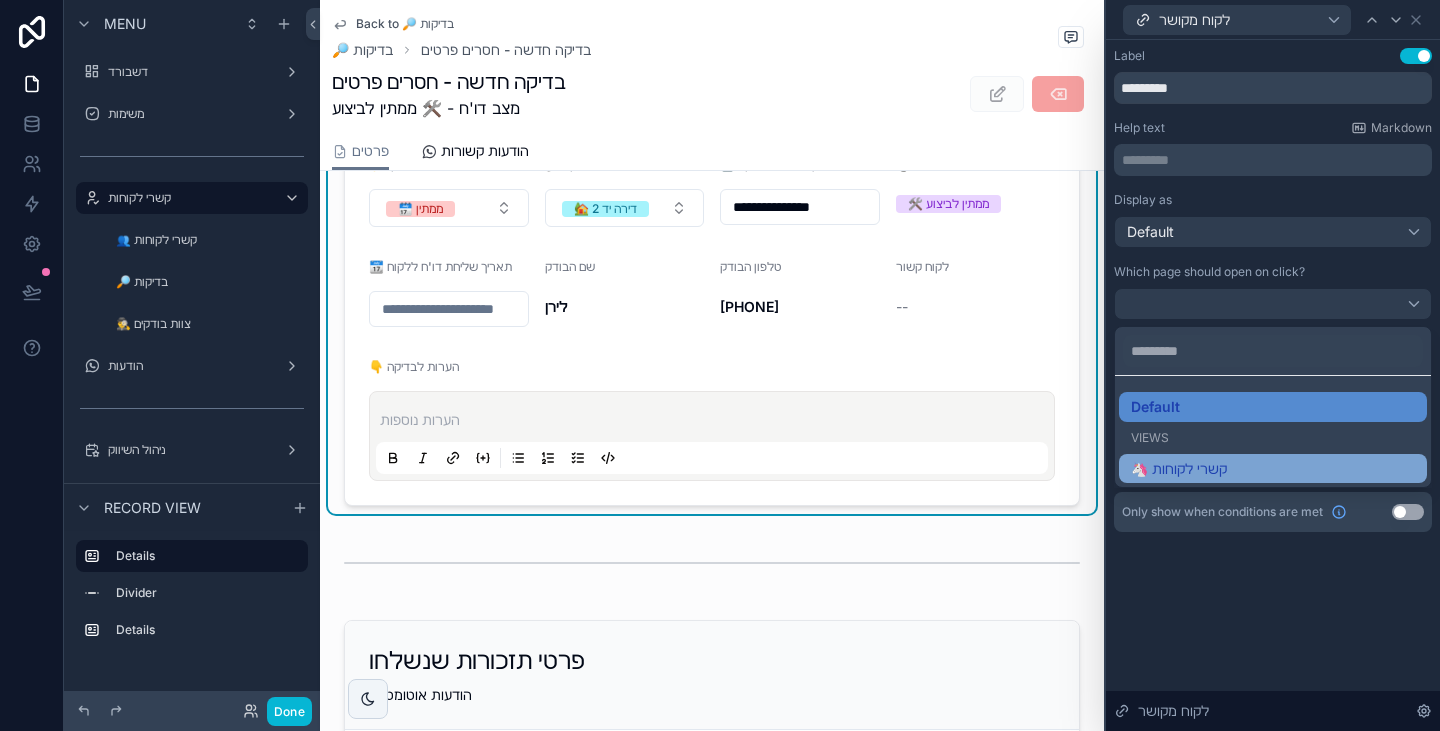 click on "🦄 קשרי לקוחות" at bounding box center [1273, 469] 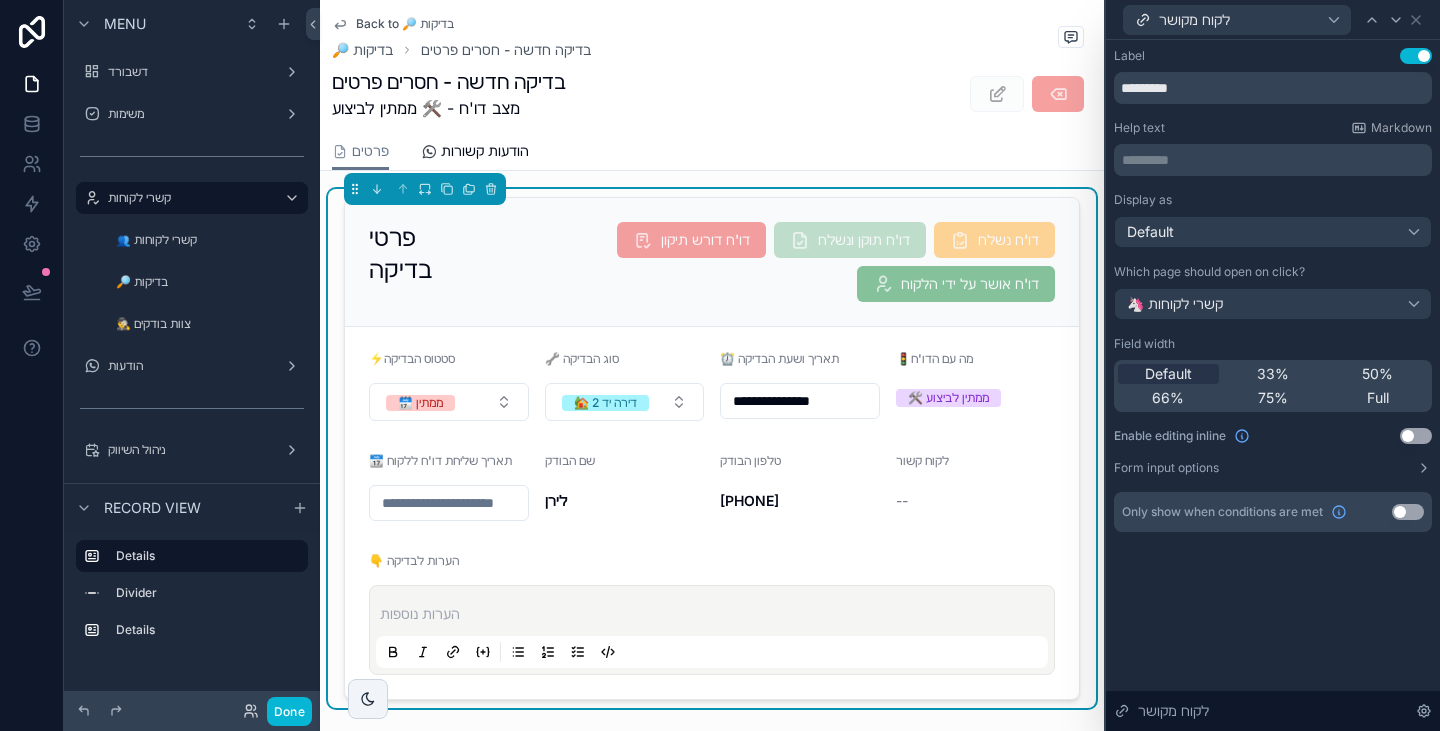 scroll, scrollTop: 0, scrollLeft: 0, axis: both 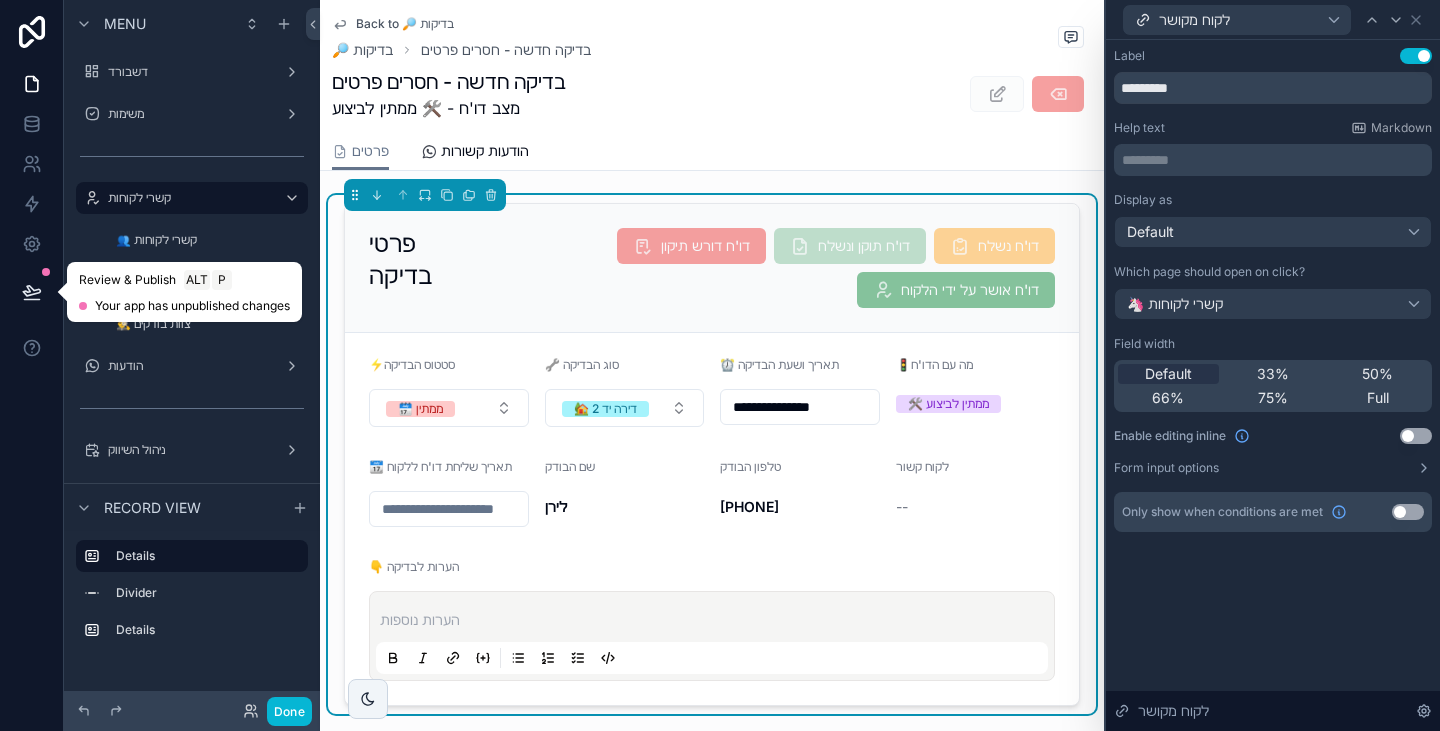 click 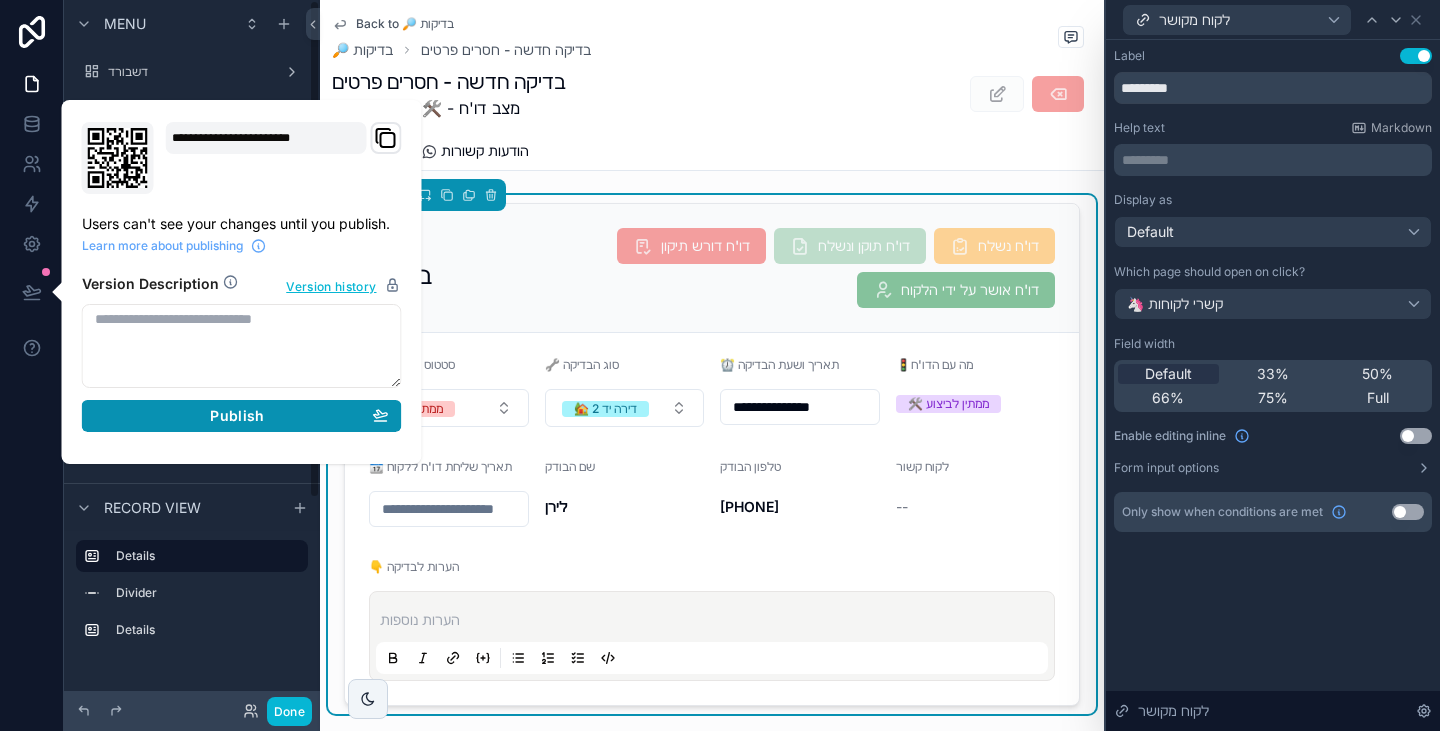 click on "Publish" at bounding box center [242, 416] 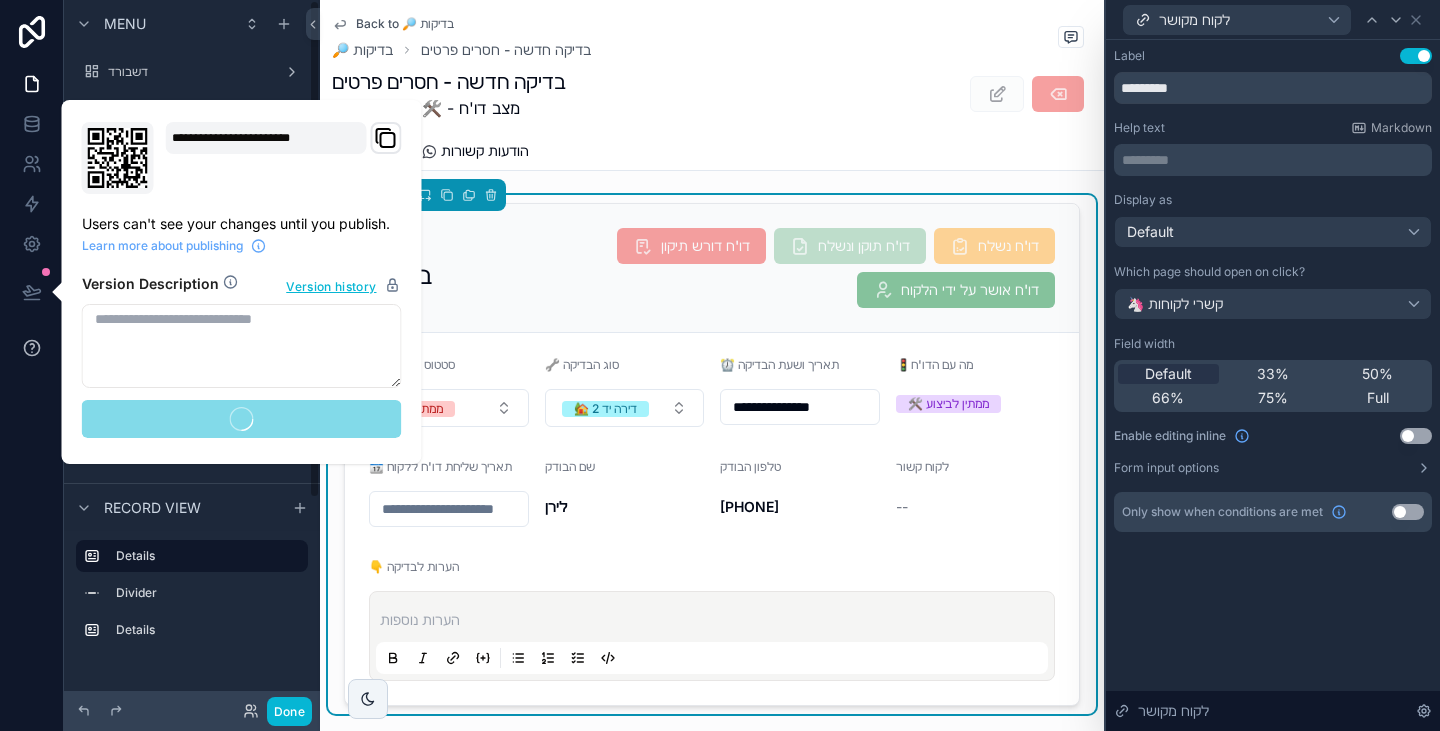 click at bounding box center (32, 365) 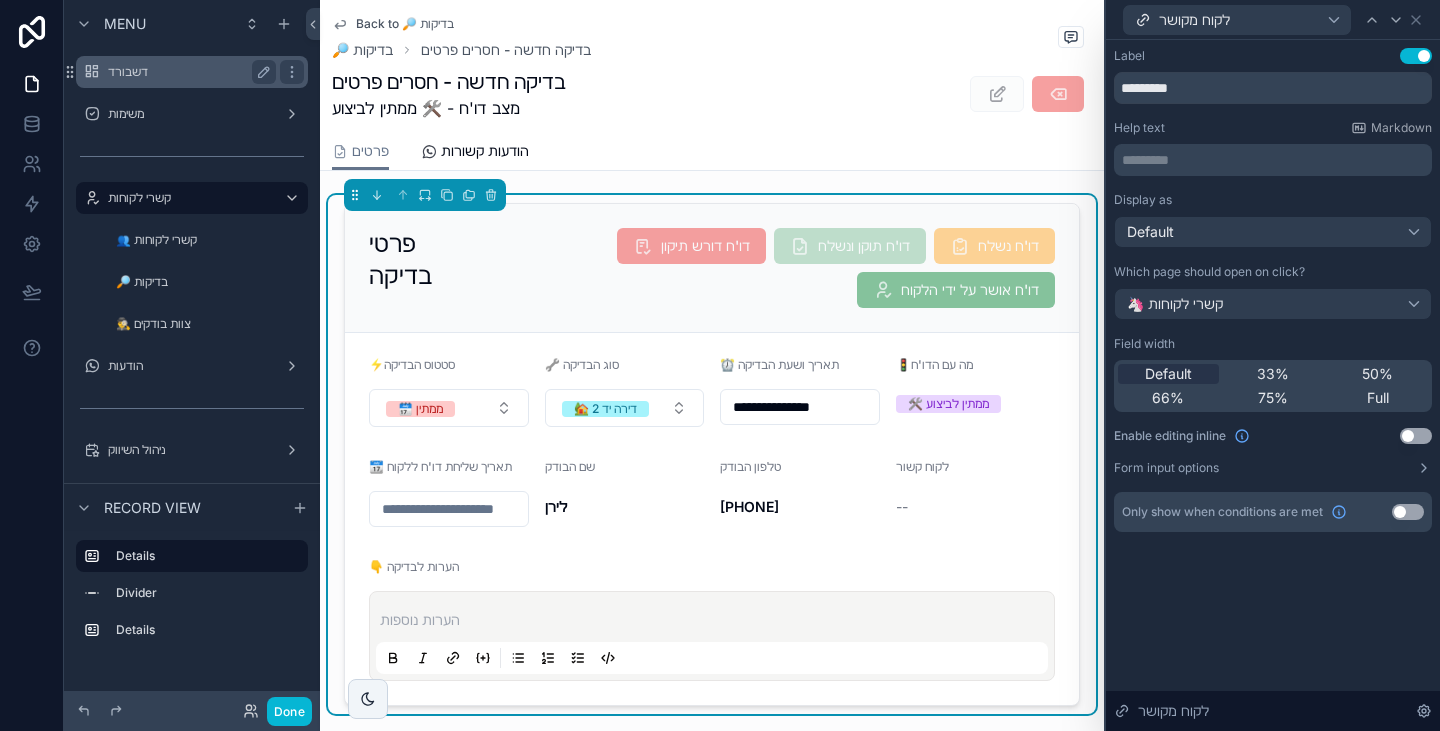 click on "דשבורד" at bounding box center (188, 72) 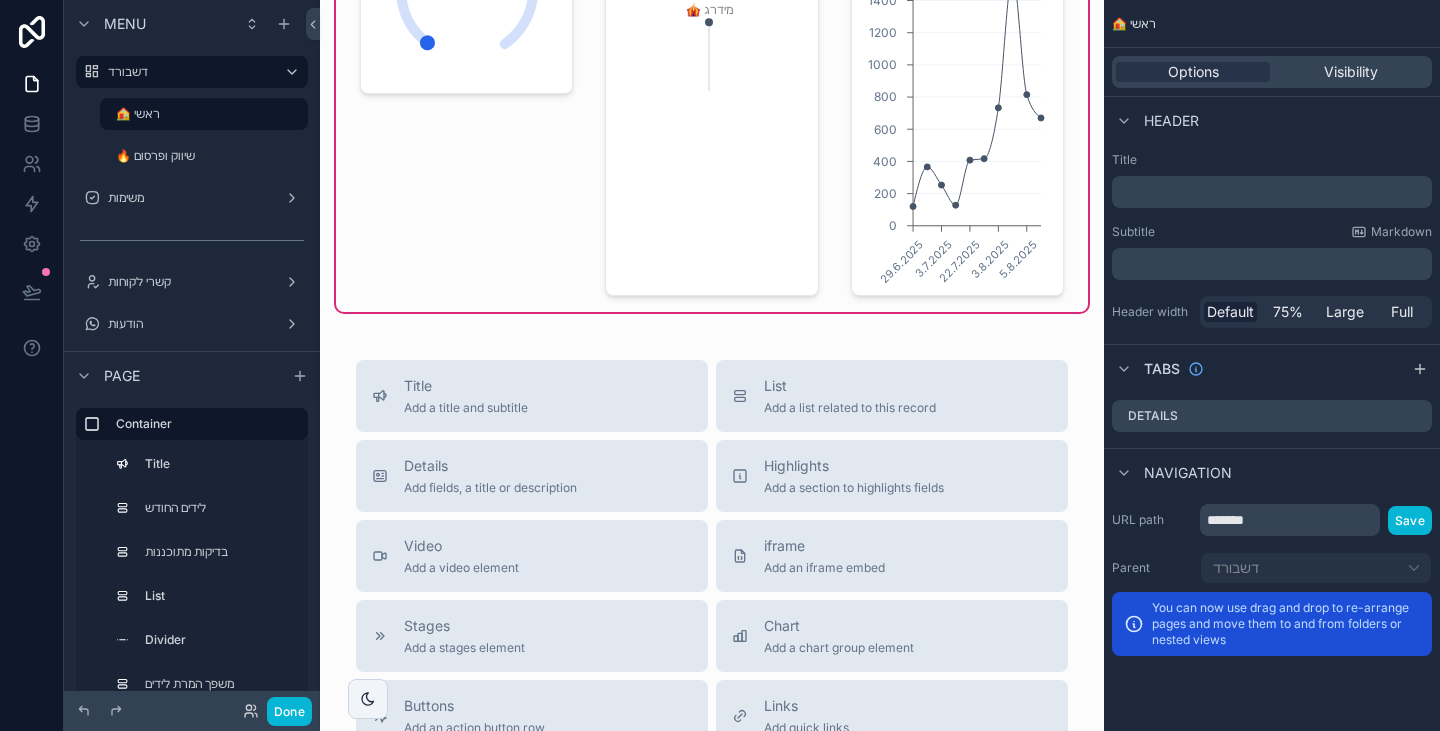 scroll, scrollTop: 2300, scrollLeft: 0, axis: vertical 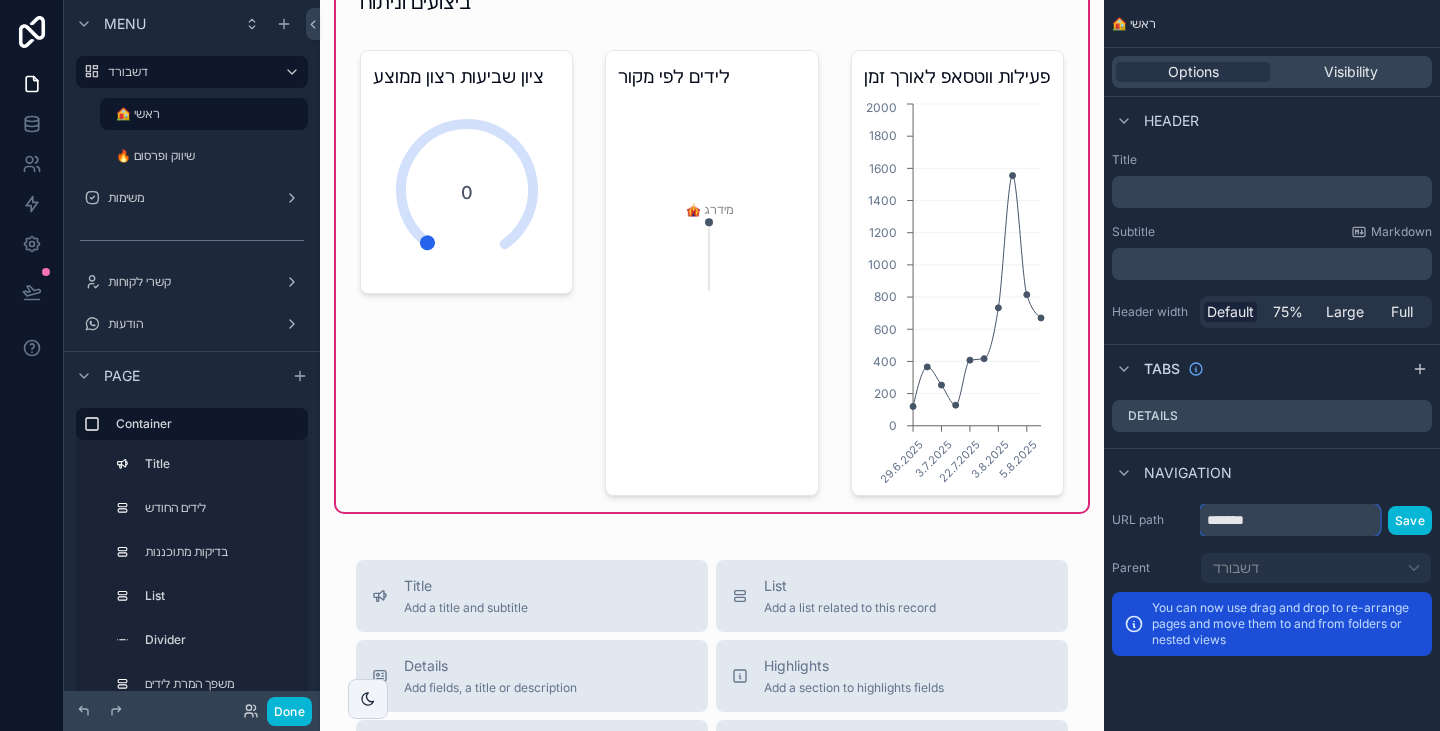 drag, startPoint x: 1286, startPoint y: 524, endPoint x: 1191, endPoint y: 526, distance: 95.02105 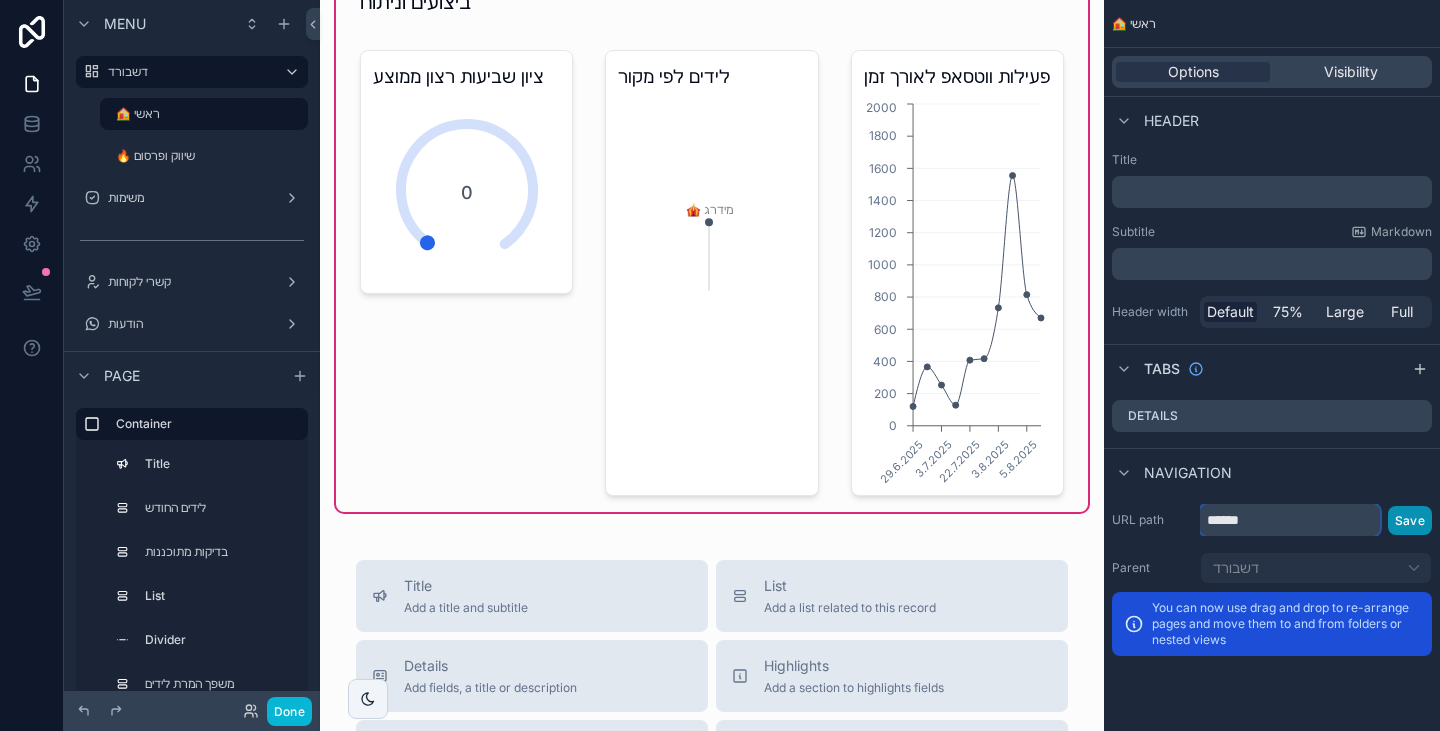 type on "******" 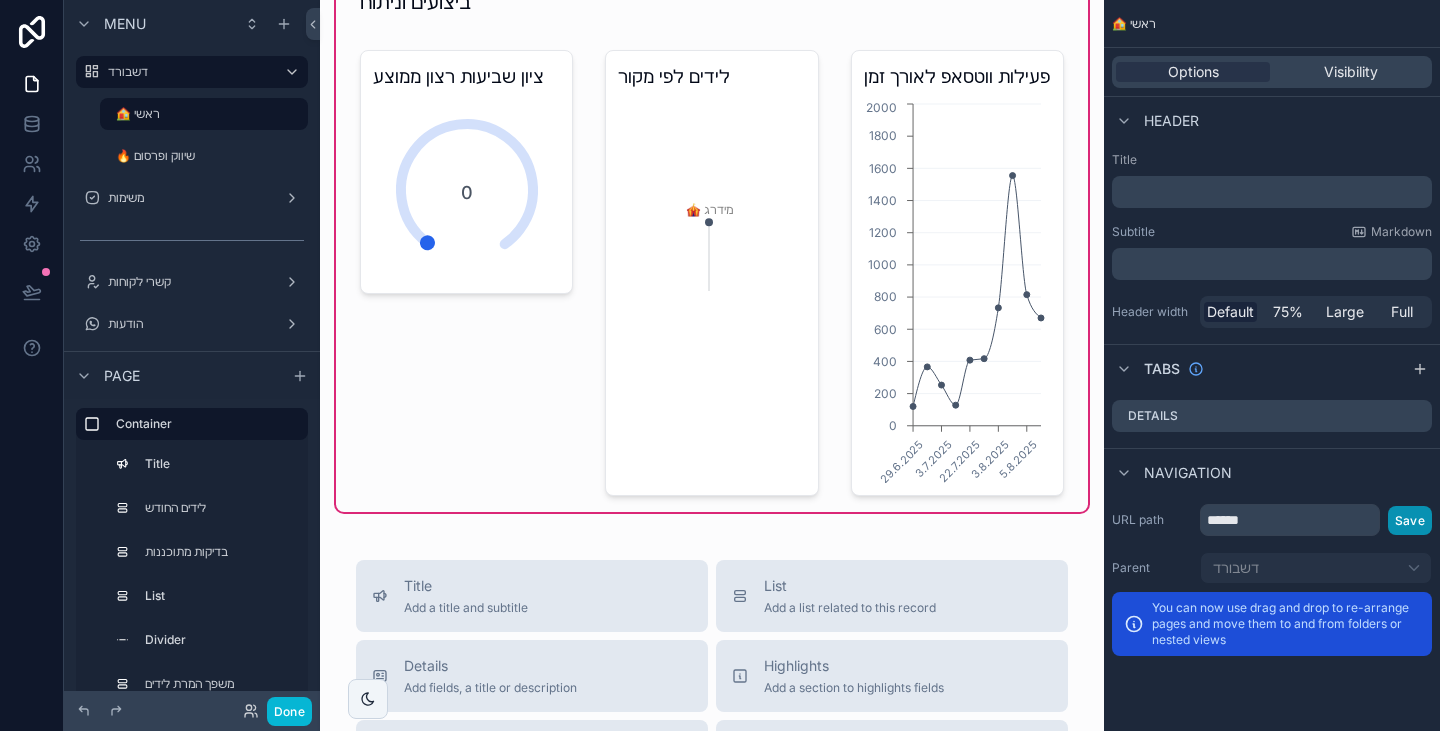click on "Save" at bounding box center [1410, 520] 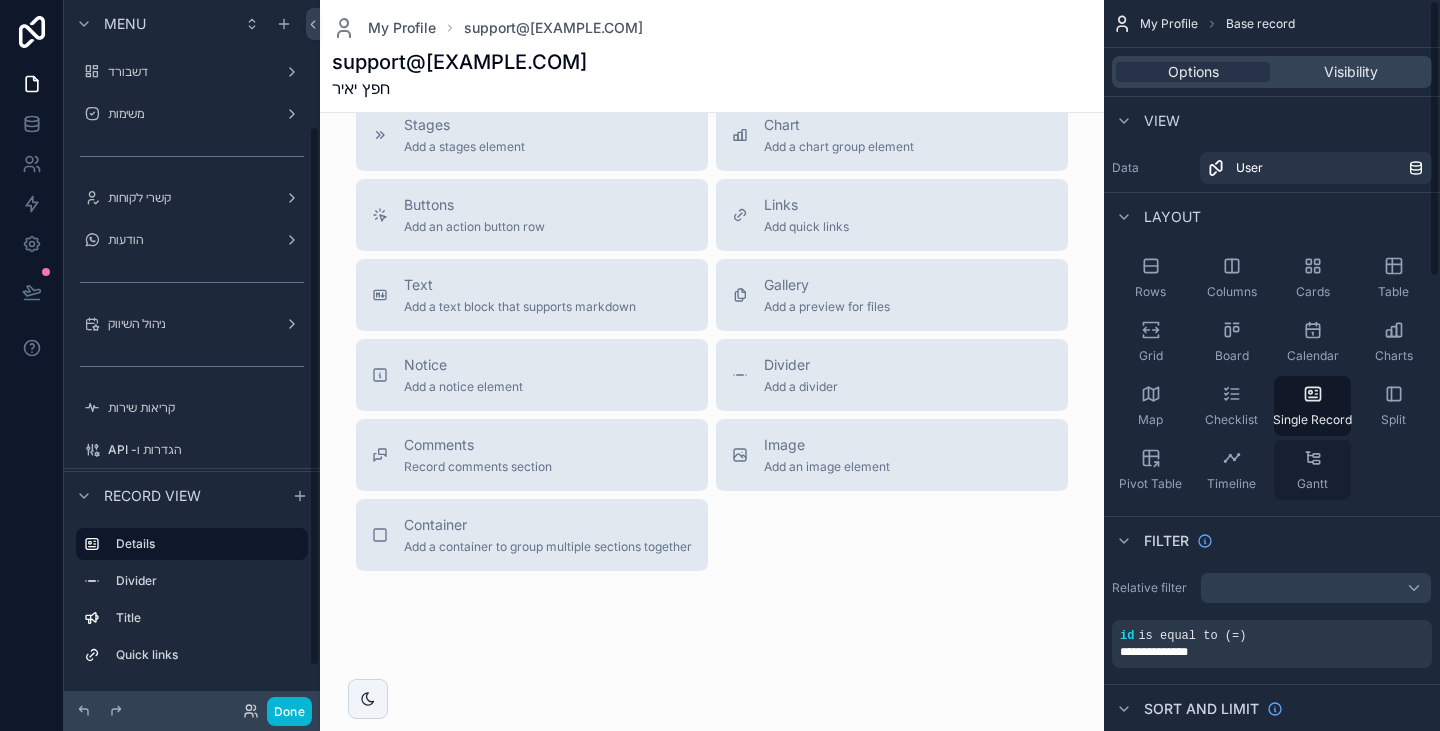 scroll, scrollTop: 0, scrollLeft: 0, axis: both 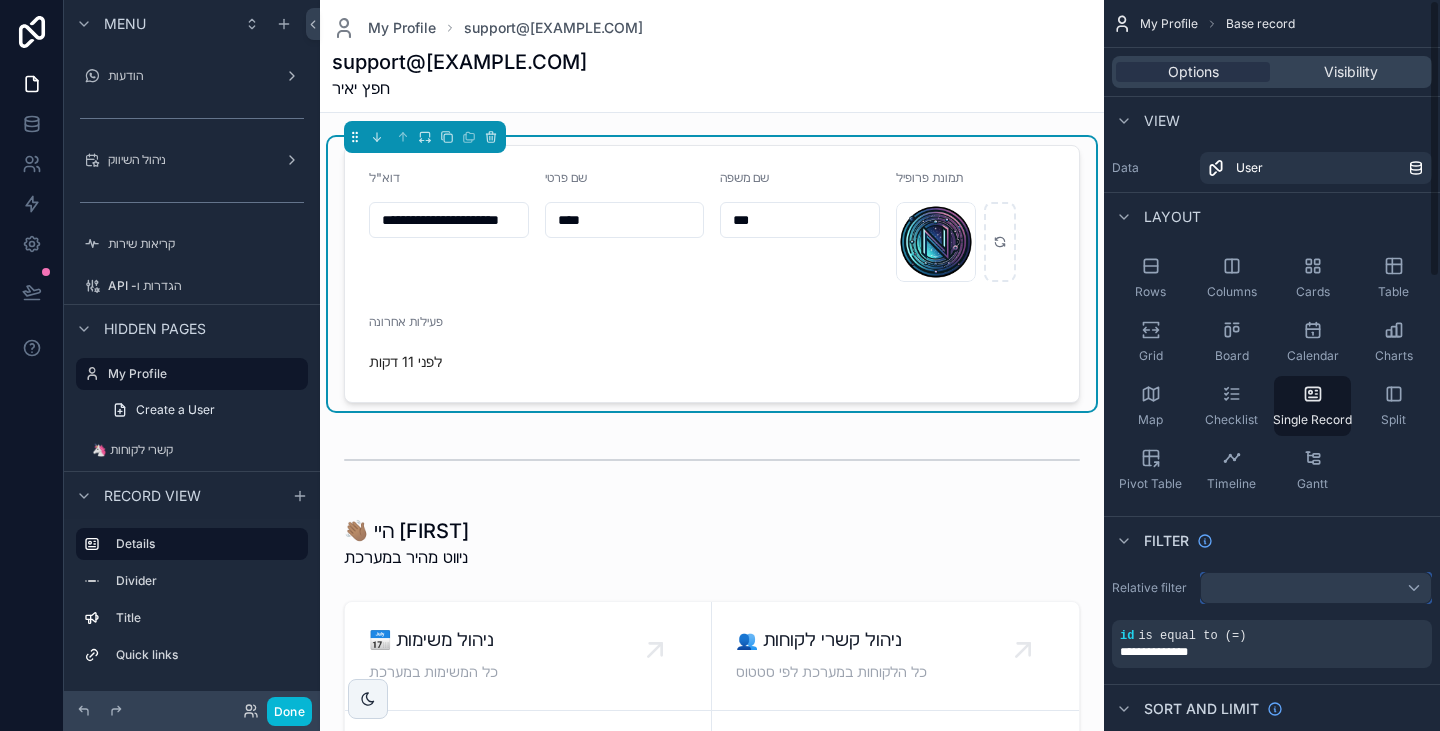 click at bounding box center (1316, 588) 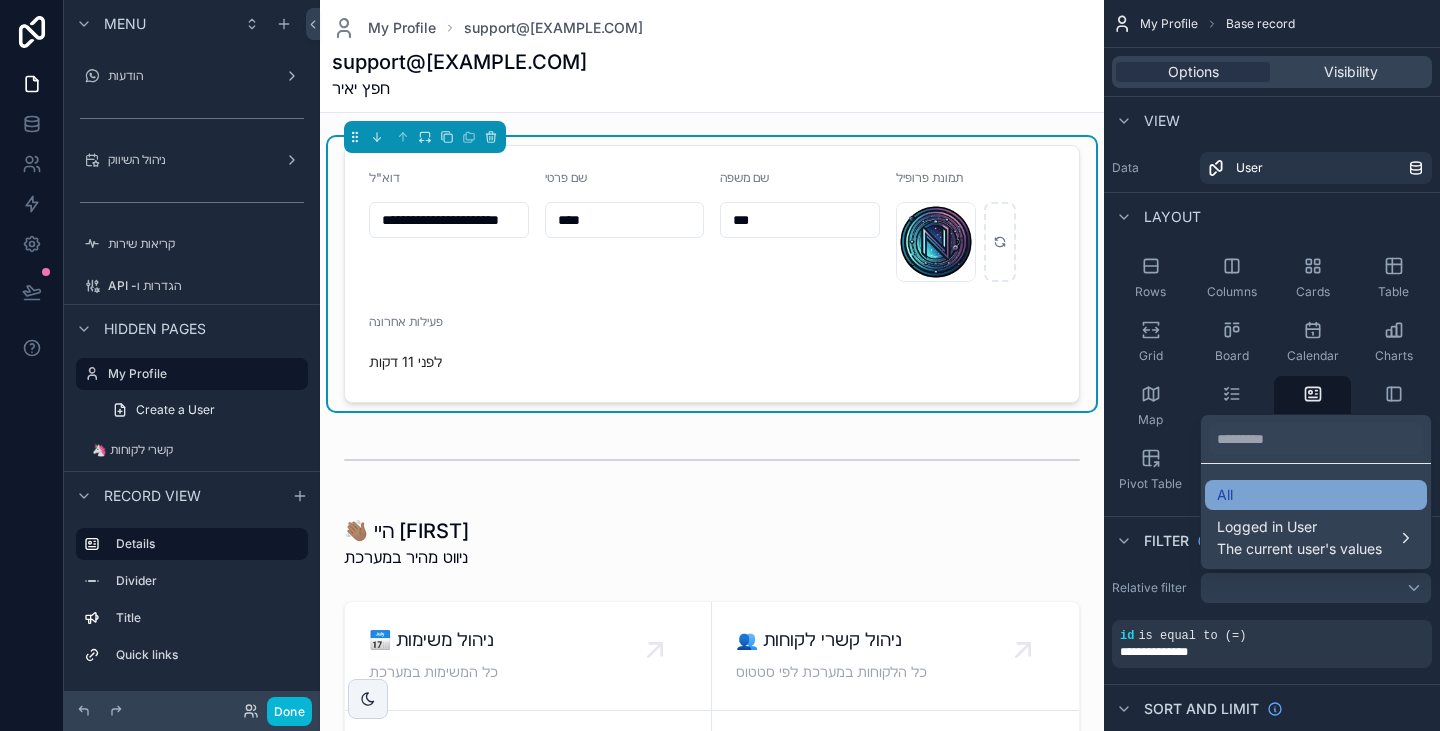 click on "All" at bounding box center (1316, 495) 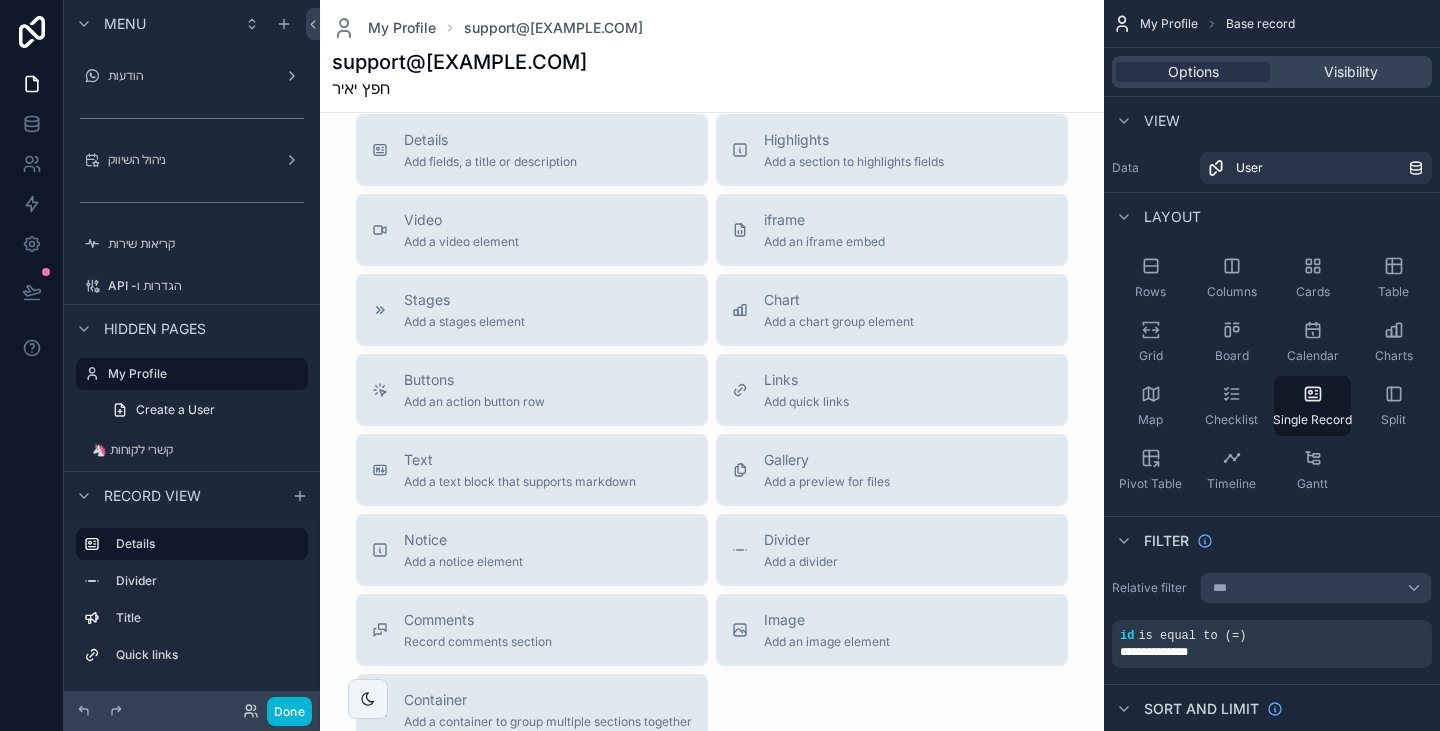 scroll, scrollTop: 300, scrollLeft: 0, axis: vertical 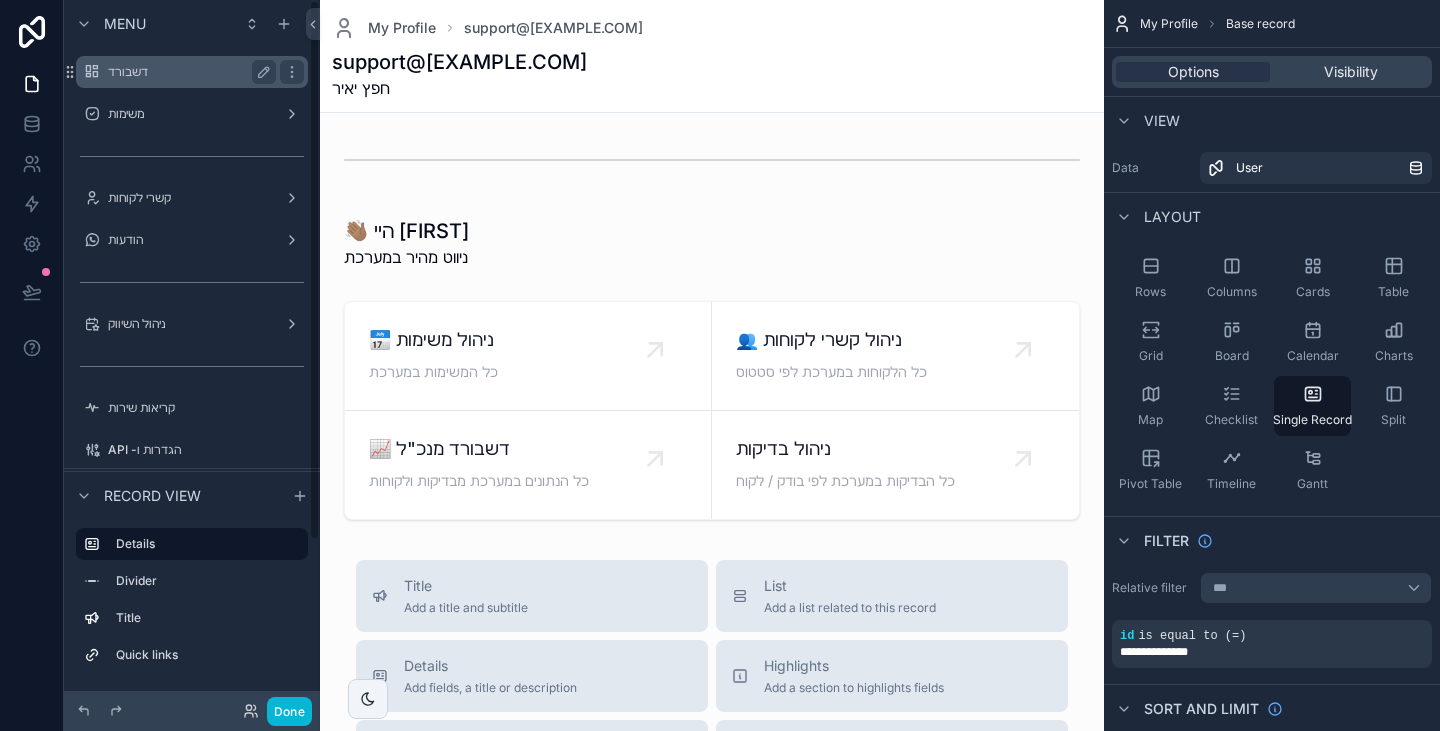 click on "דשבורד" at bounding box center (188, 72) 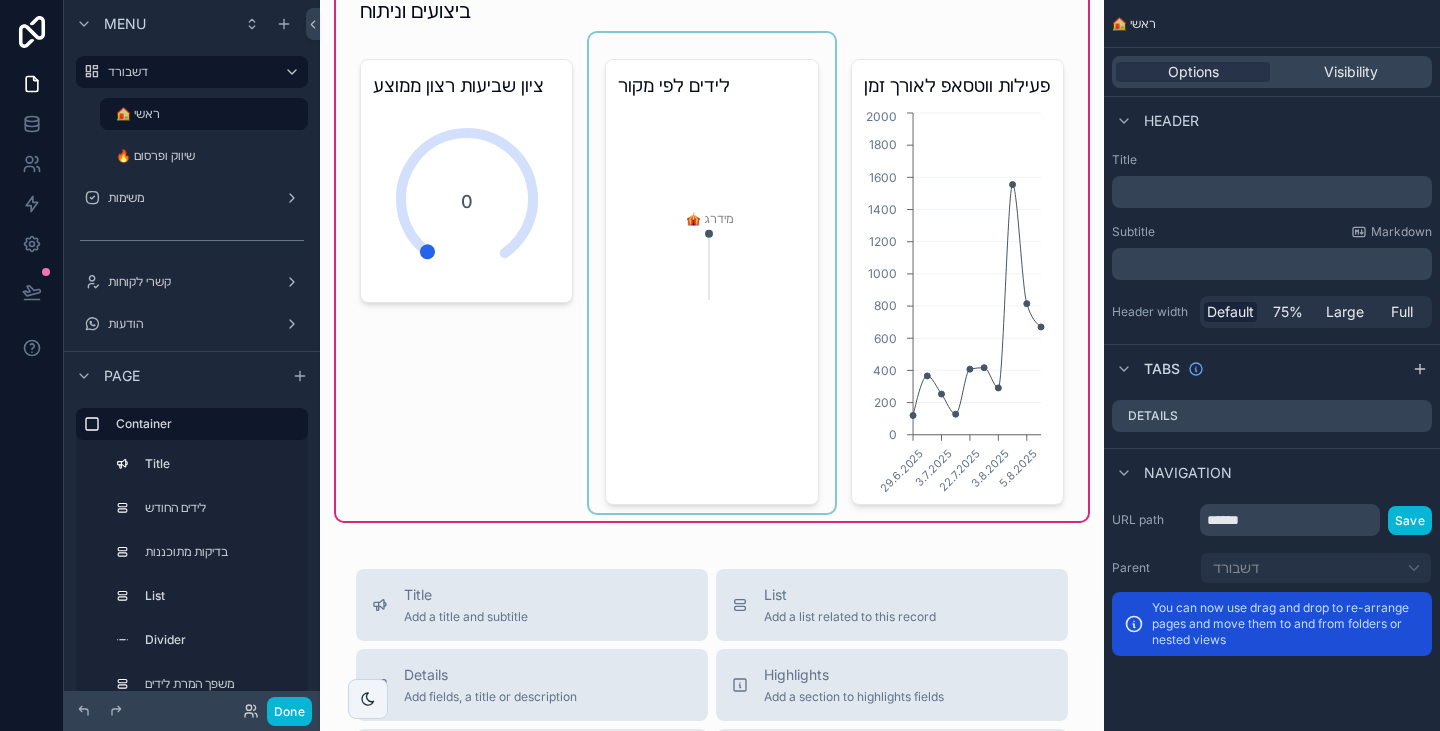 scroll, scrollTop: 2400, scrollLeft: 0, axis: vertical 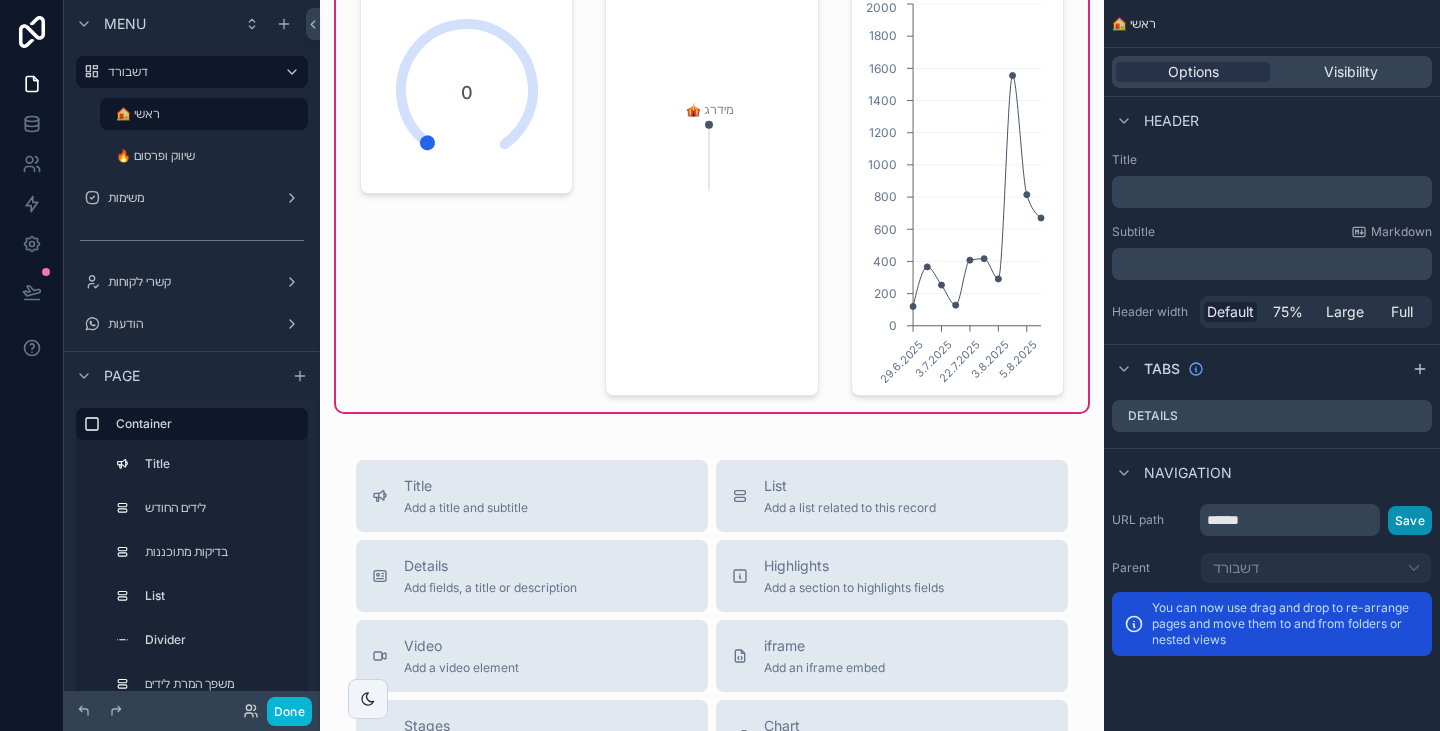 click on "Save" at bounding box center (1410, 520) 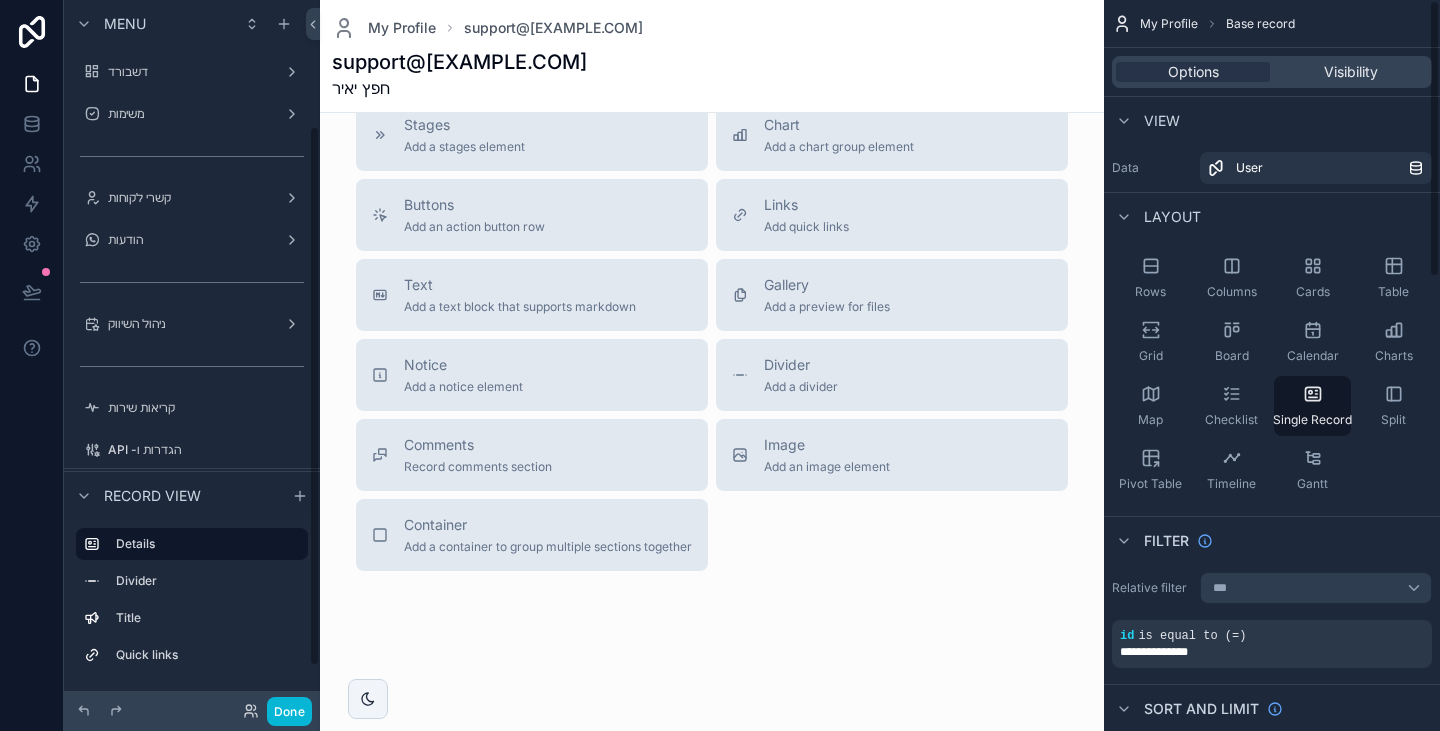 scroll, scrollTop: 0, scrollLeft: 0, axis: both 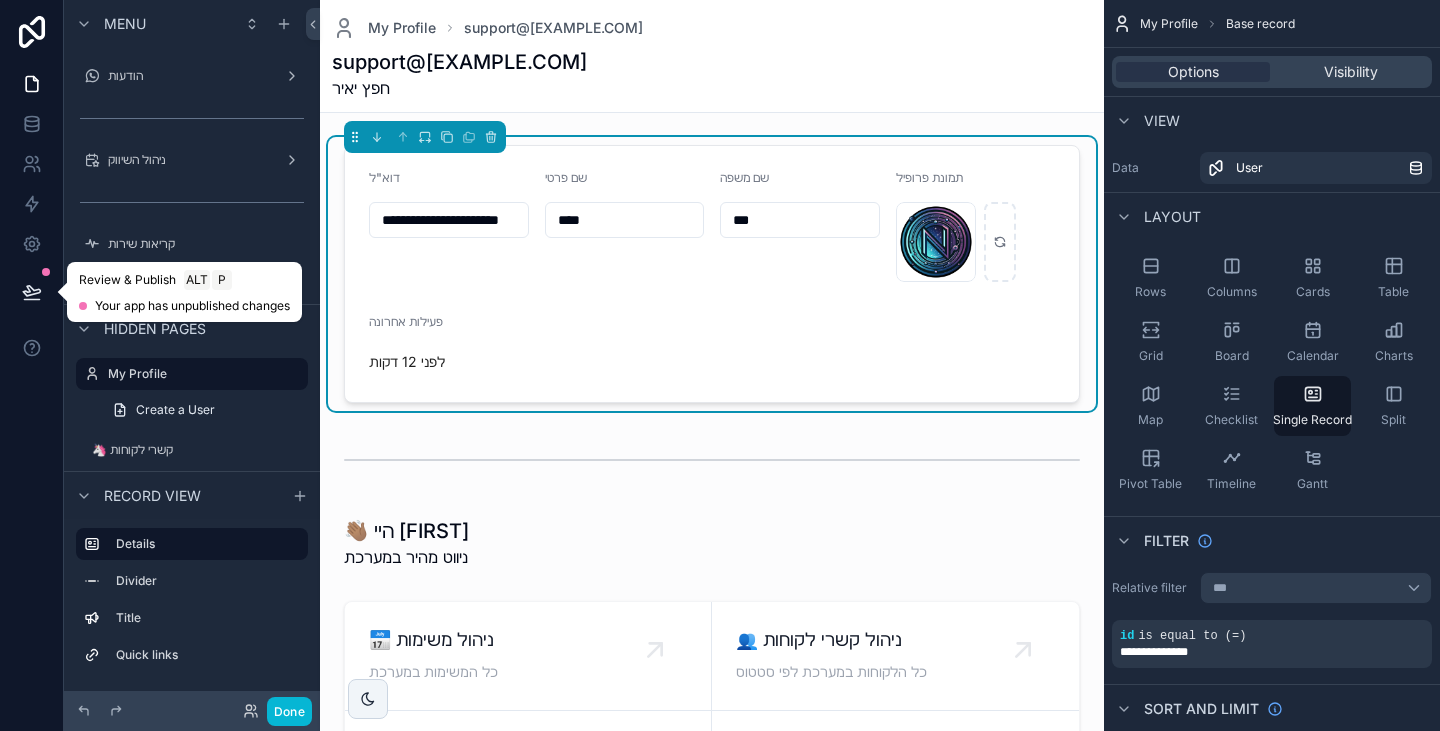 click at bounding box center (32, 292) 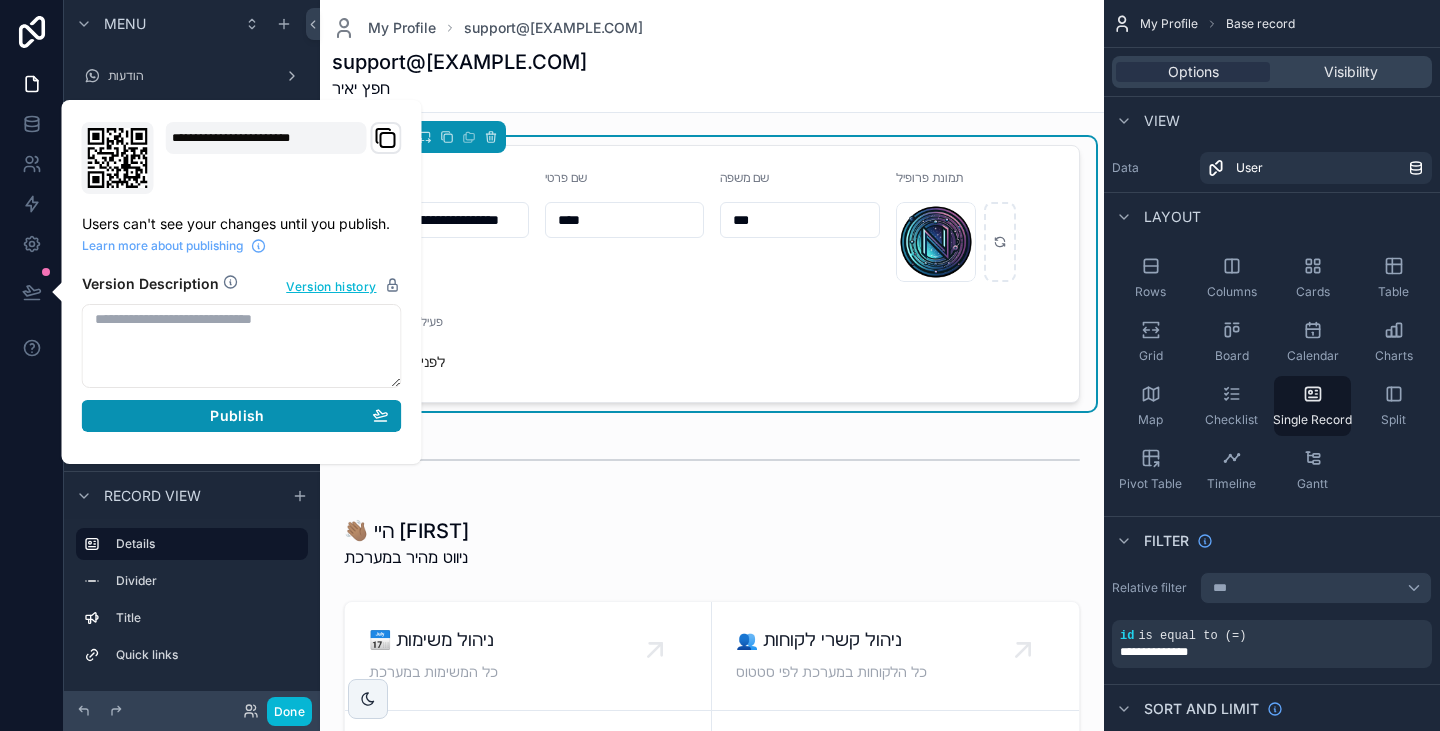 click on "Publish" at bounding box center (242, 416) 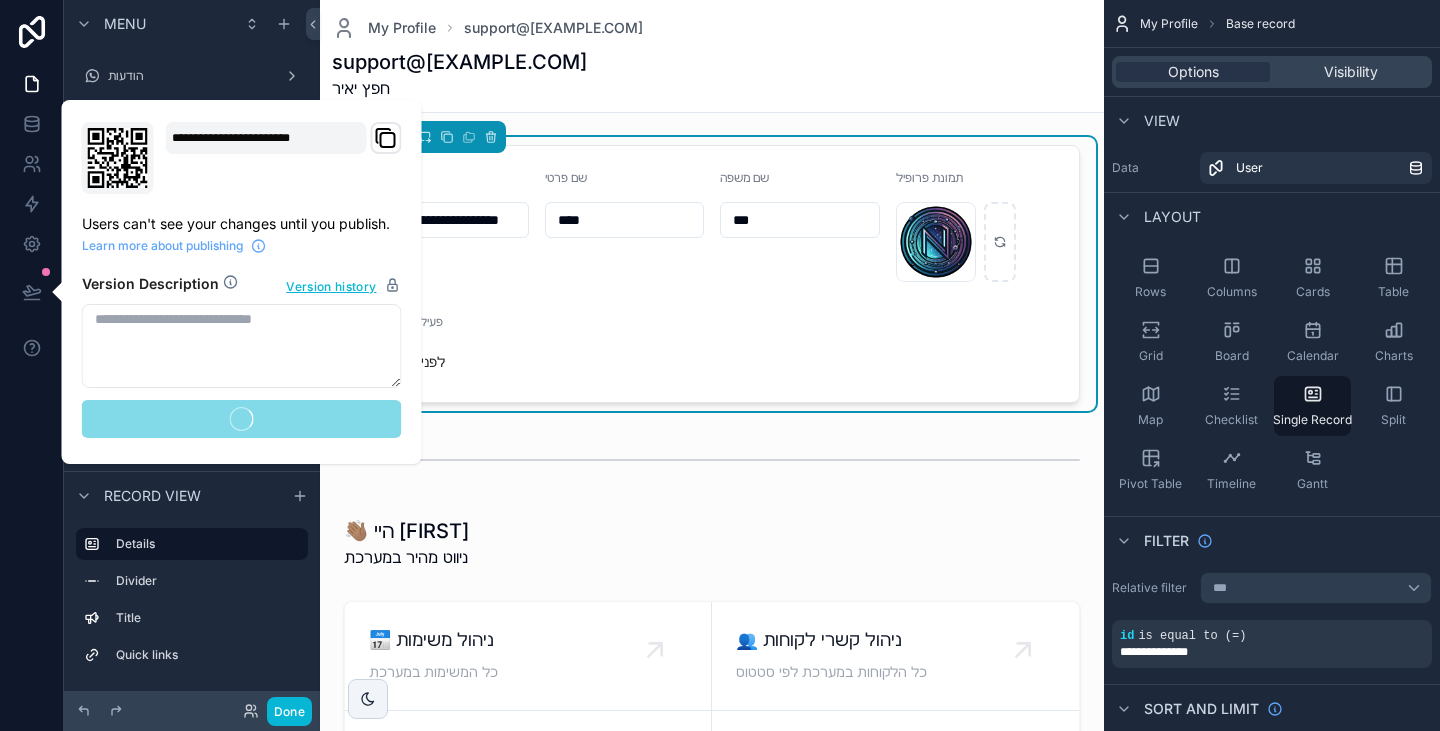 click at bounding box center (32, 365) 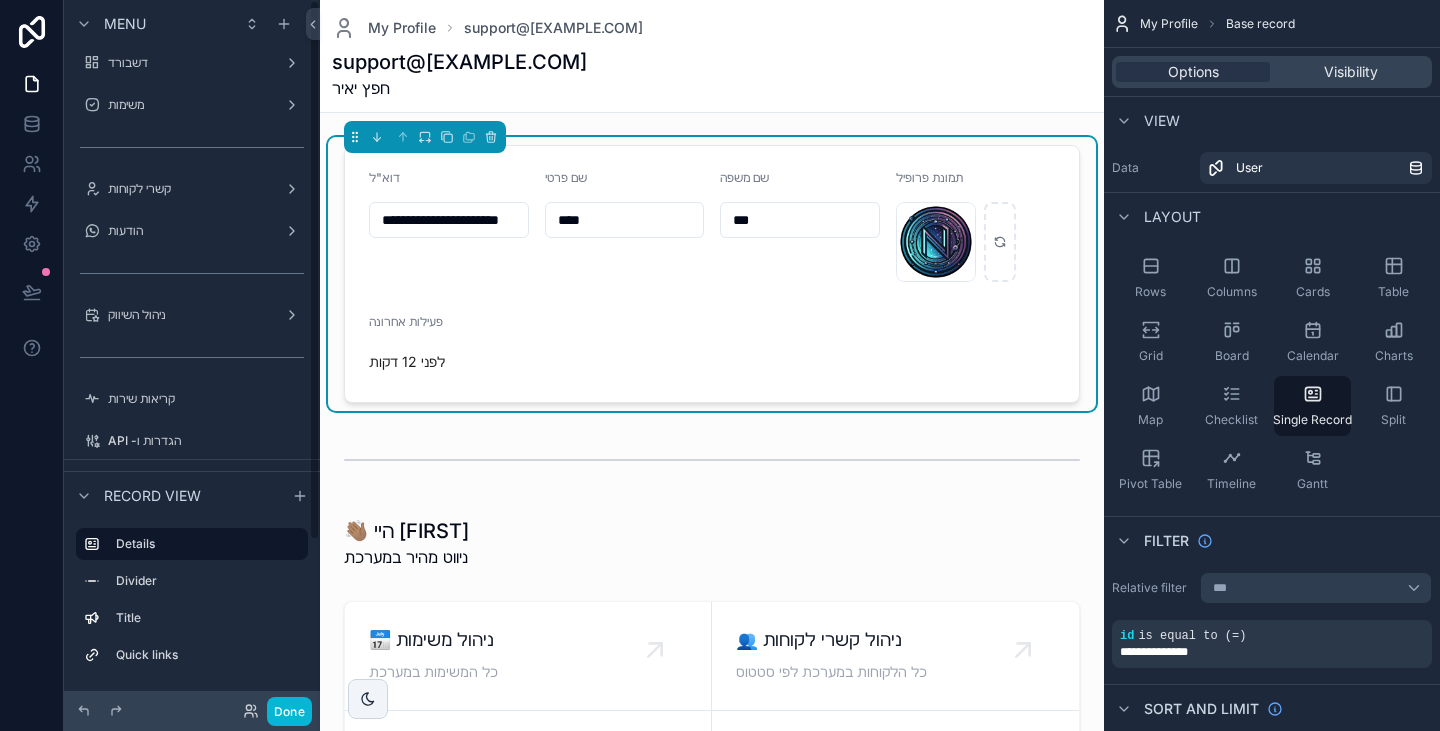 scroll, scrollTop: 0, scrollLeft: 0, axis: both 